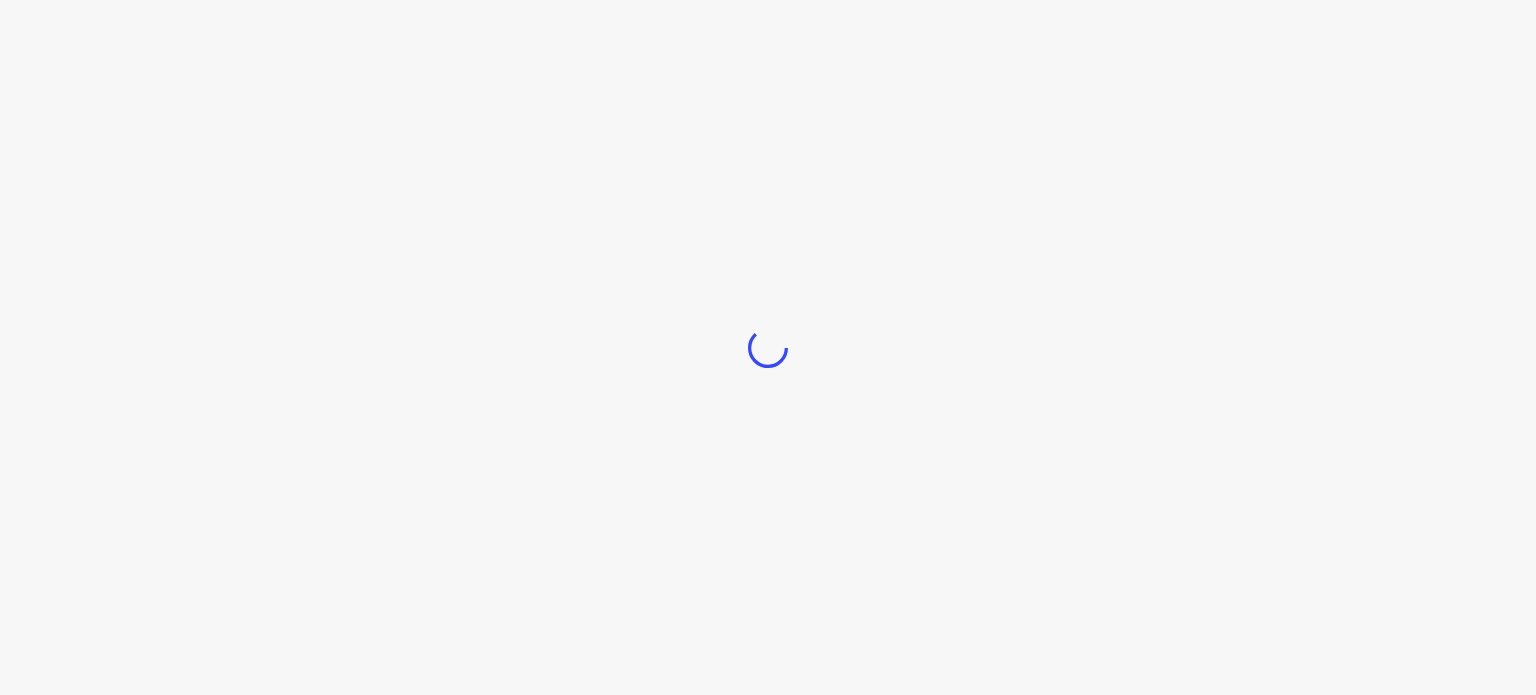 scroll, scrollTop: 0, scrollLeft: 0, axis: both 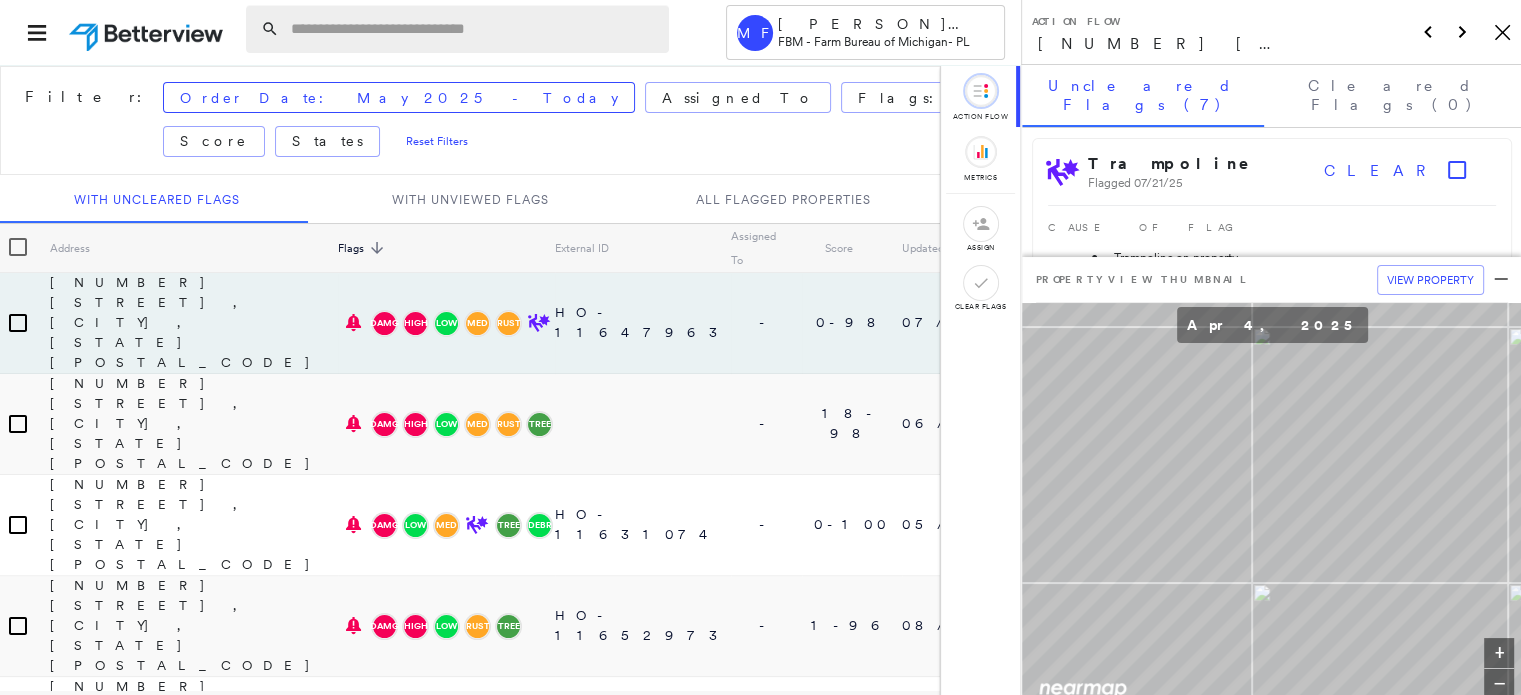 click at bounding box center [474, 29] 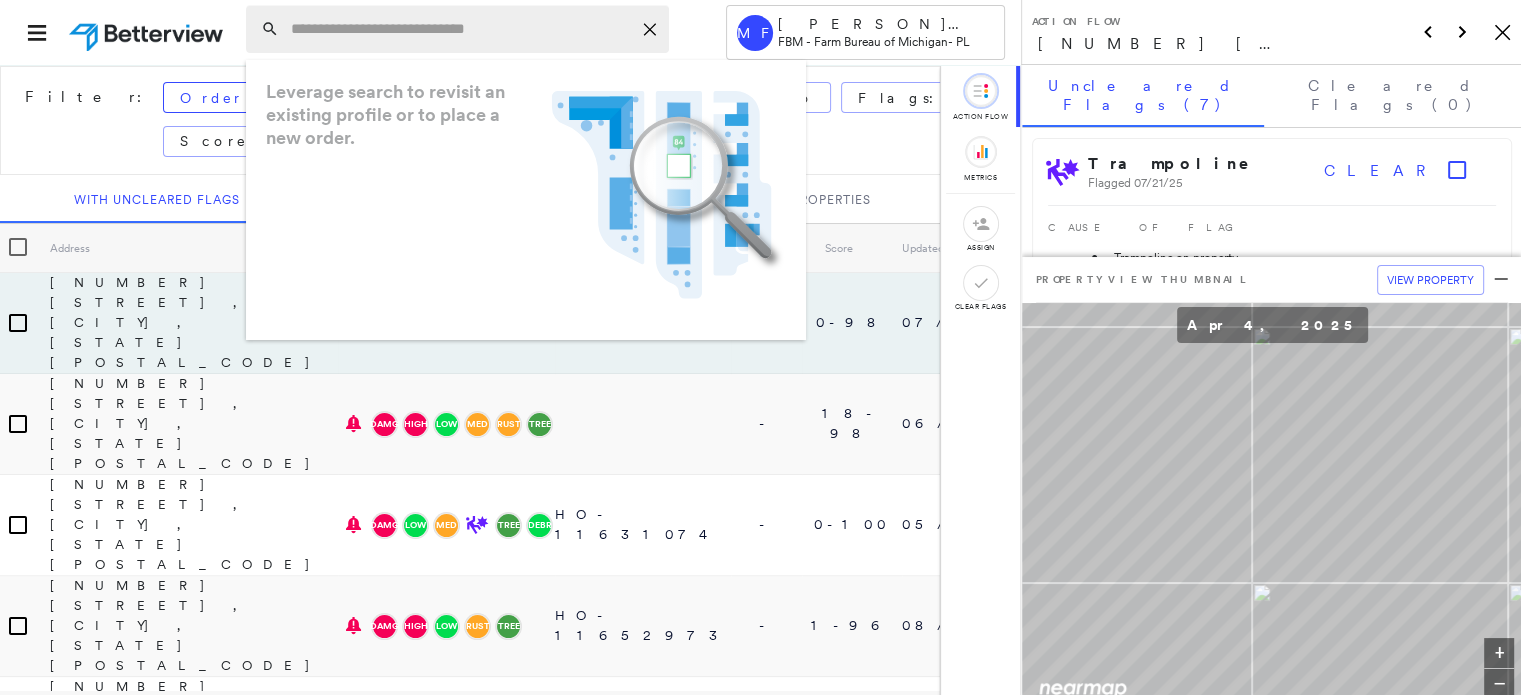 paste on "**********" 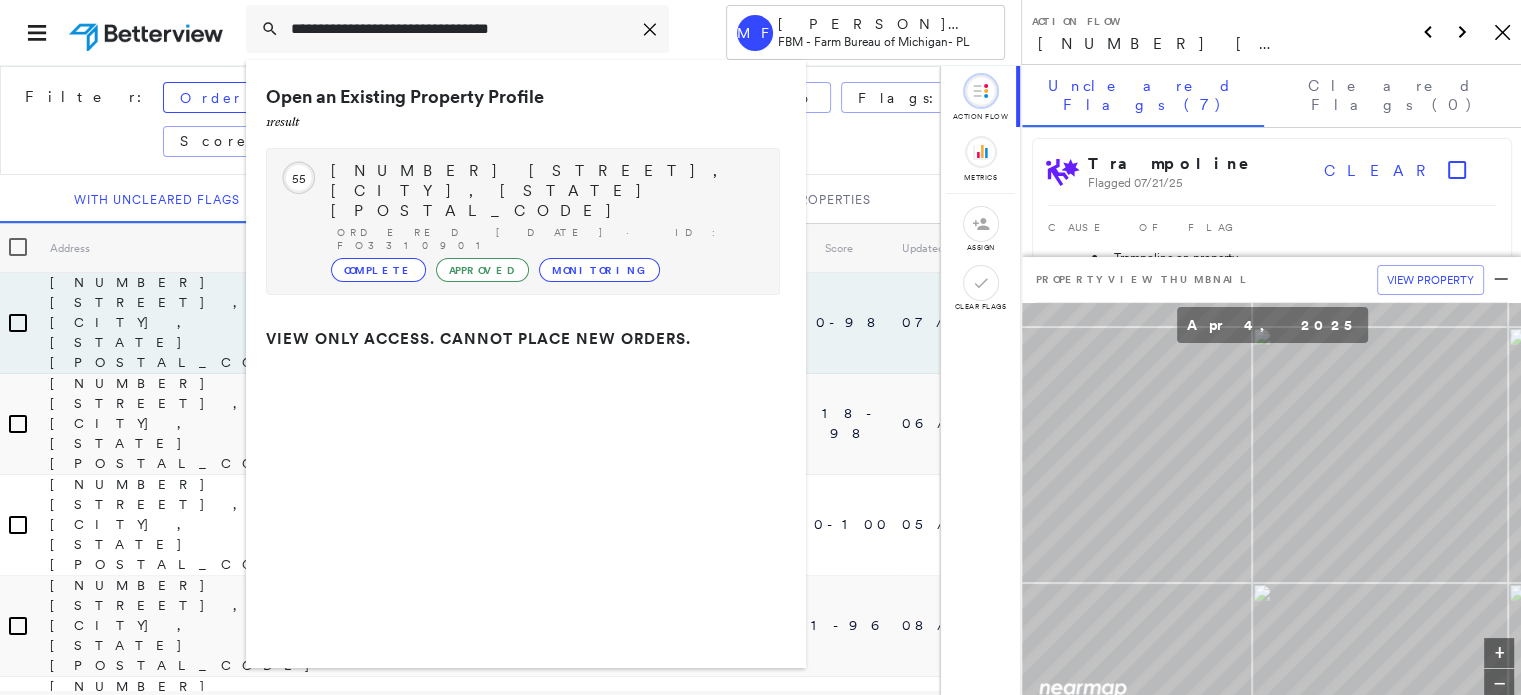 type on "**********" 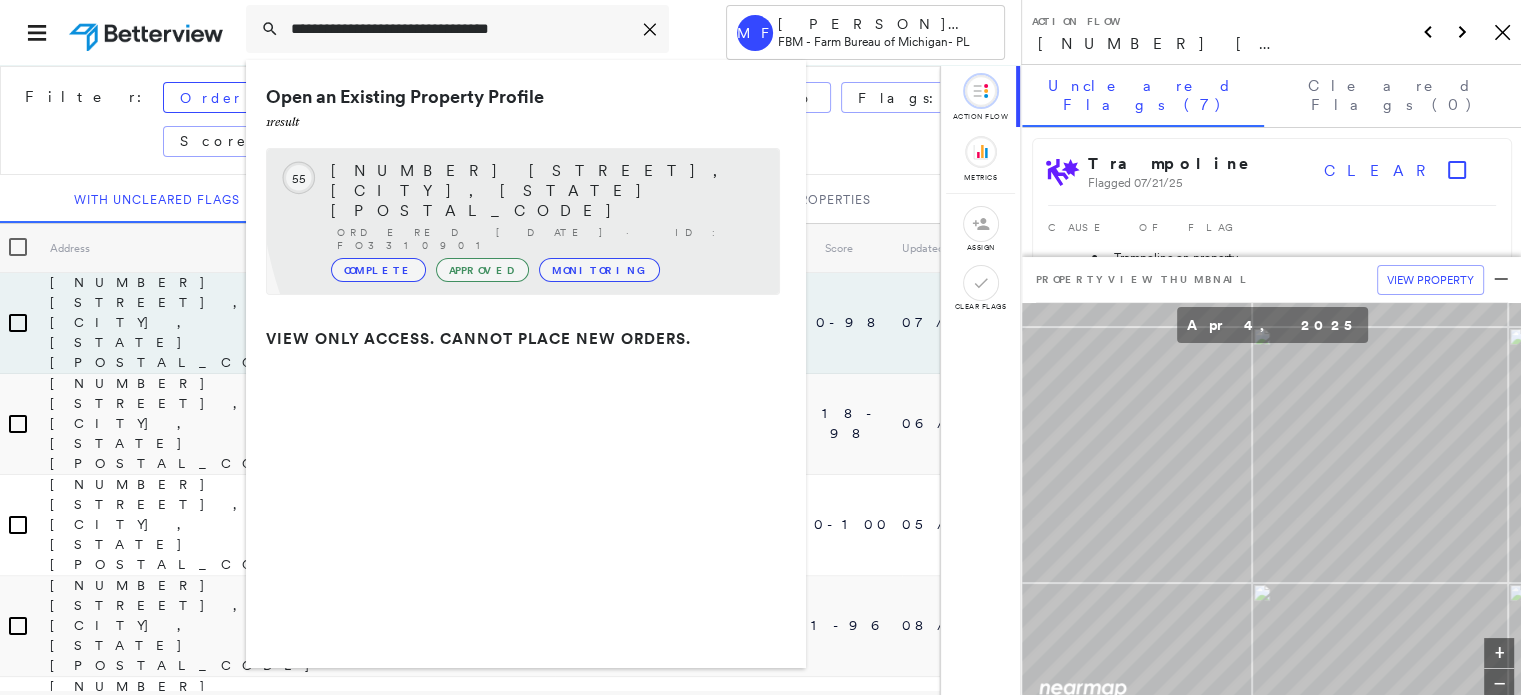 click on "[NUMBER] [STREET], [CITY], [STATE] [POSTAL_CODE] Ordered [DATE] · ID: FO3310901 Complete Approved Monitoring" at bounding box center (545, 221) 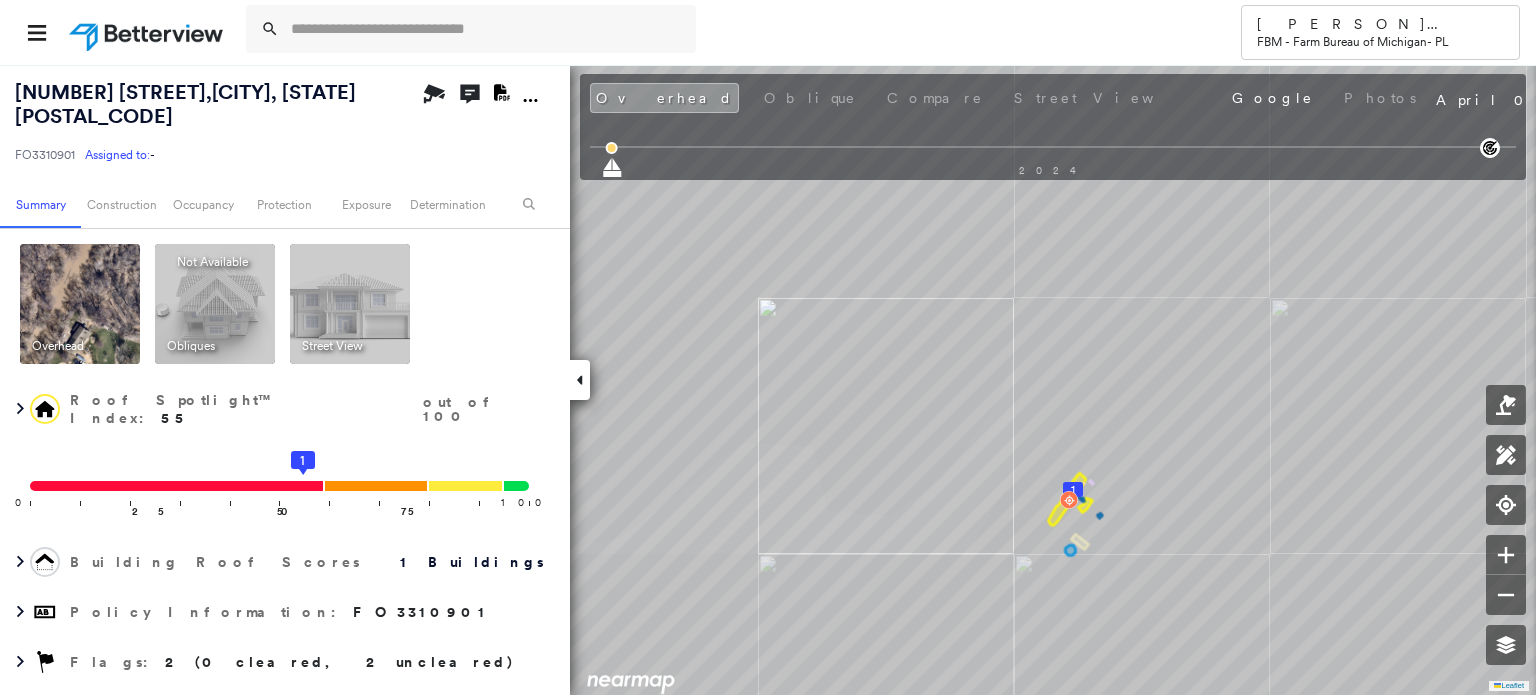 click 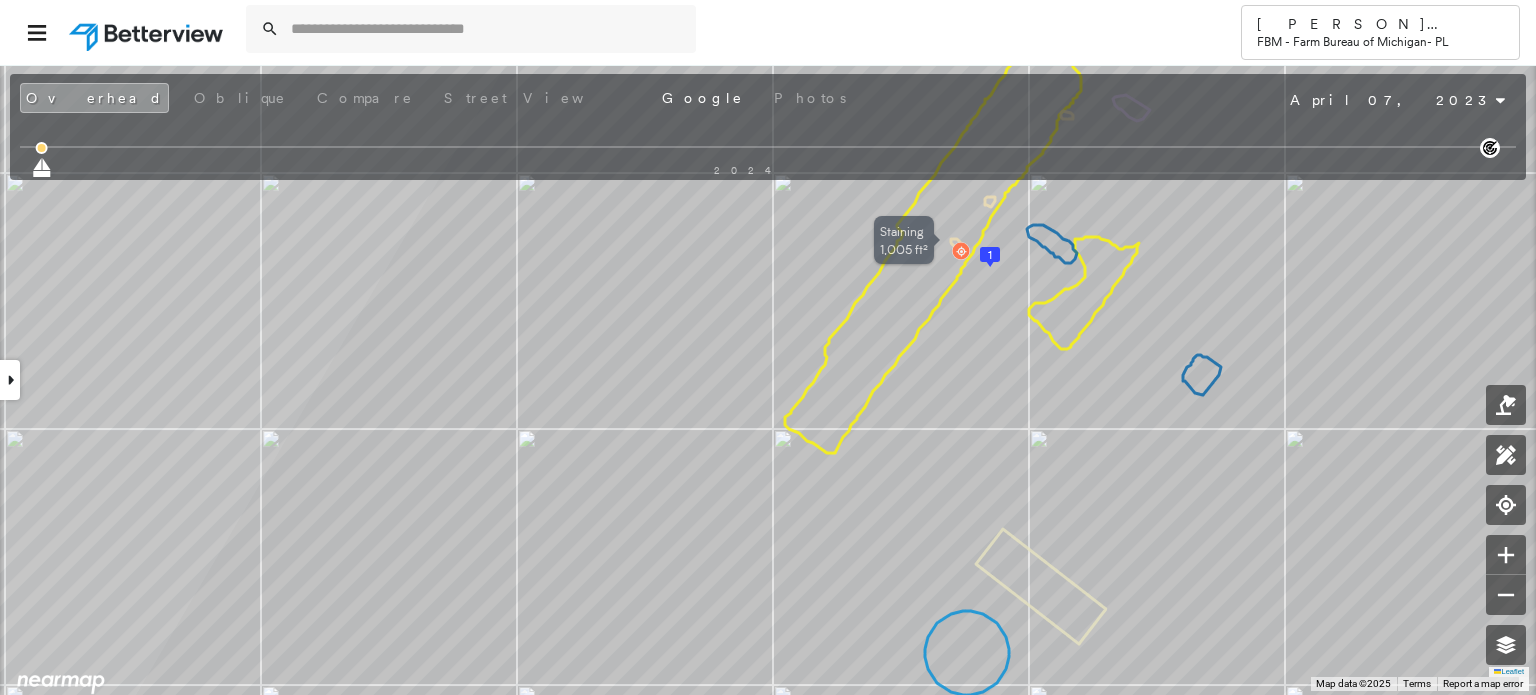 click 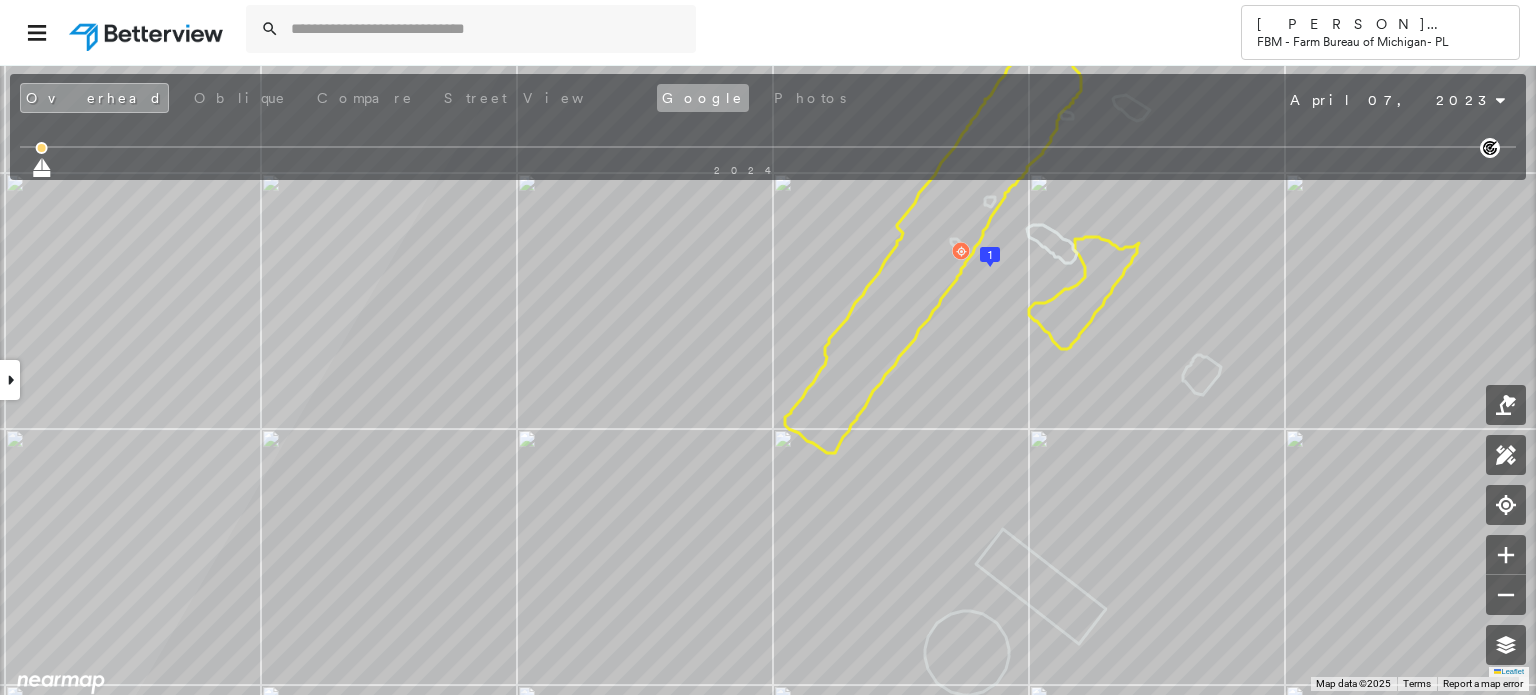 click on "Google" at bounding box center (703, 98) 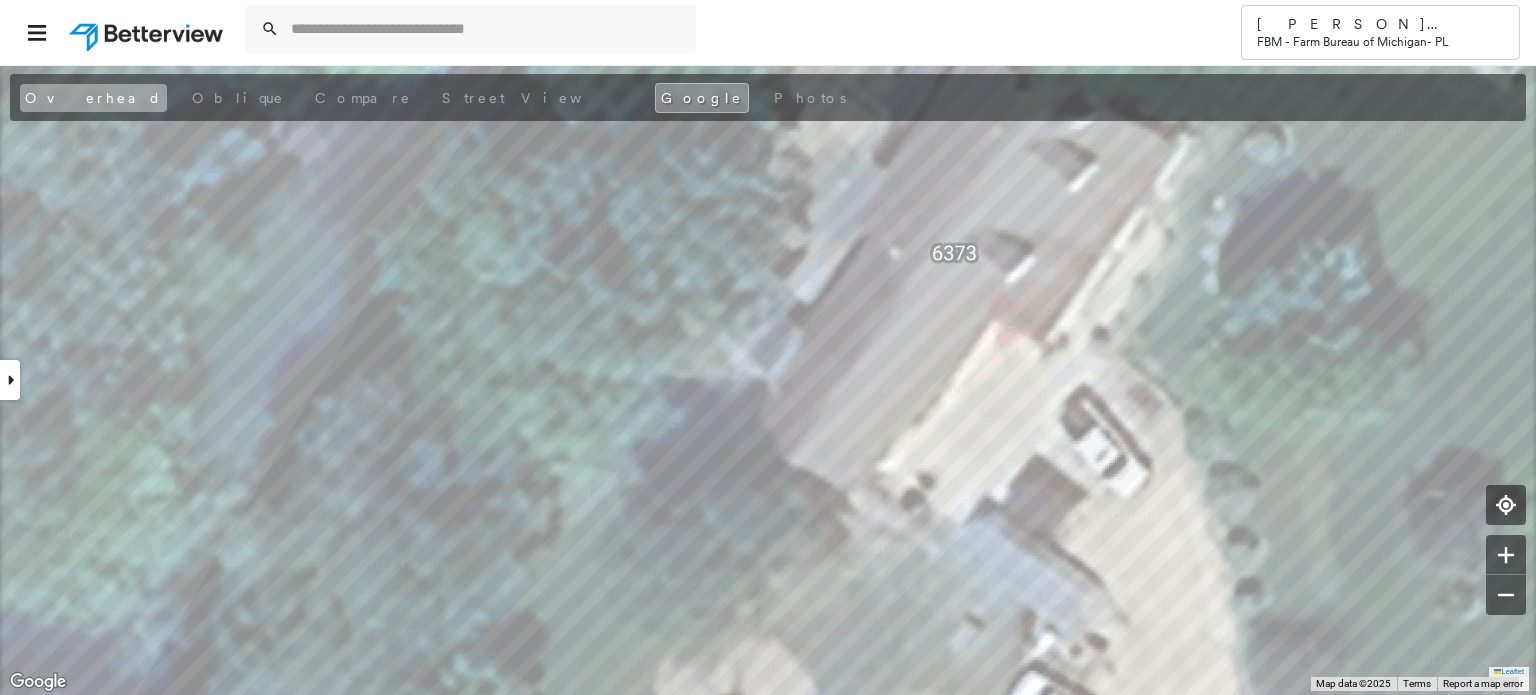 click on "Overhead" at bounding box center (93, 98) 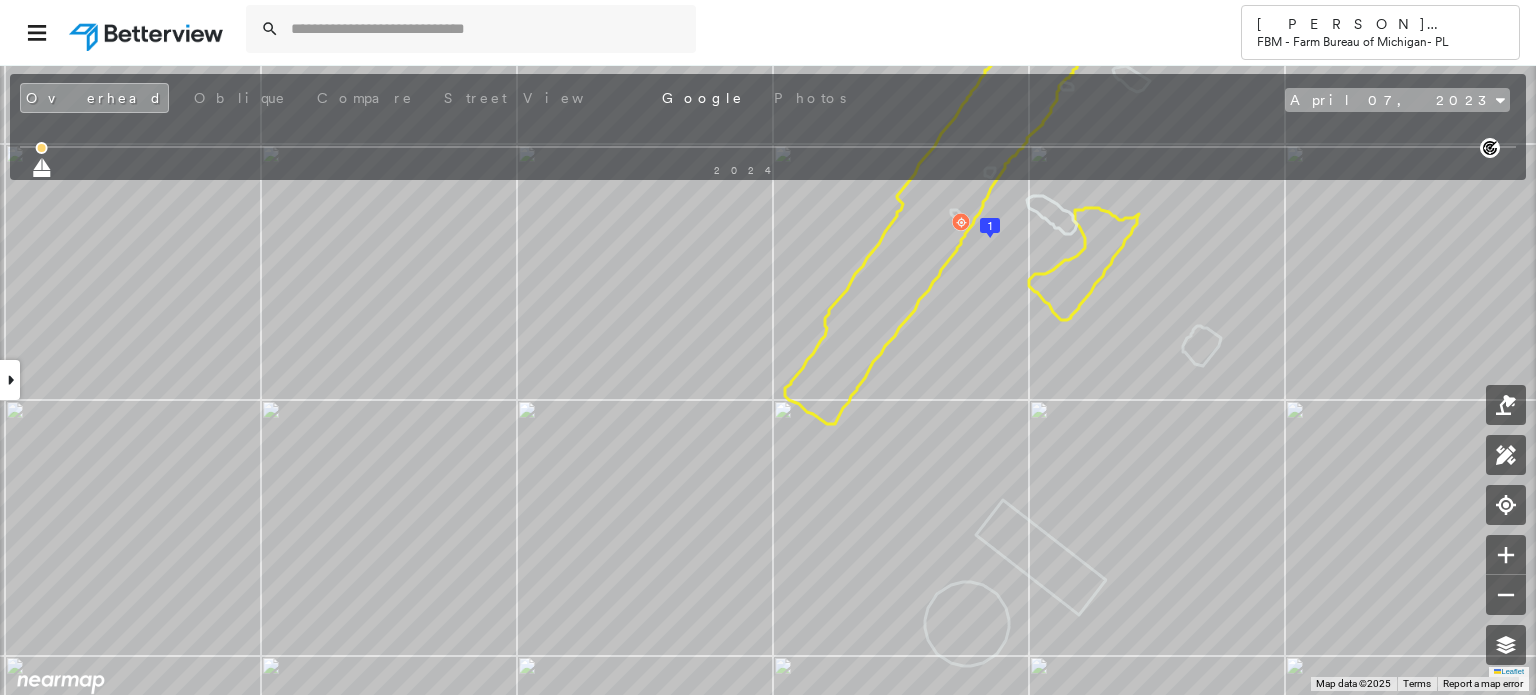click 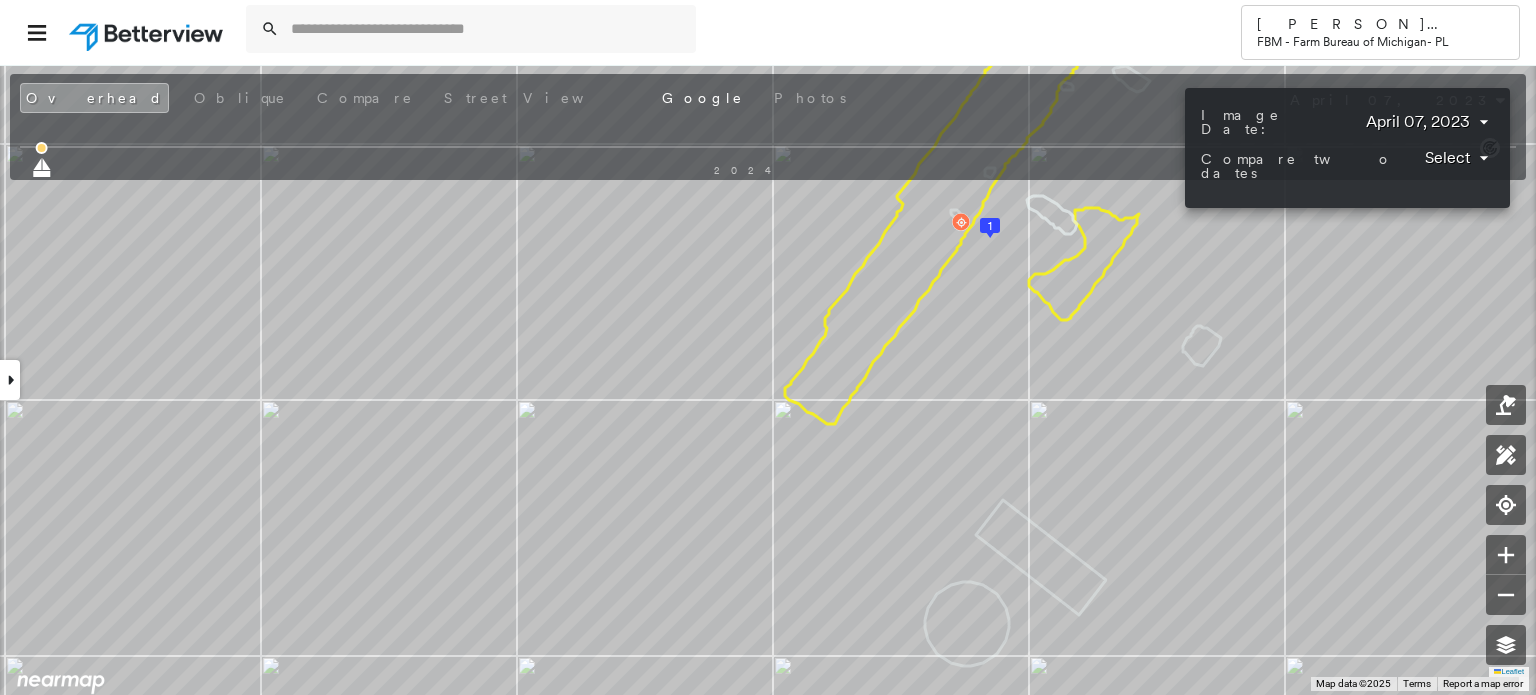 click on "Tower [PERSON] [PERSON] FBM - Farm Bureau of Michigan  -   PL [NUMBER] [STREET] ,  [CITY], [STATE] [POSTAL_CODE] FO3310901 Assigned to:  - Assigned to:  - FO3310901 Assigned to:  - Open Comments Download PDF Report Summary Construction Occupancy Protection Exposure Determination Overhead Obliques Not Available ; Street View Roof Spotlight™ Index :  55 out of 100 0 100 25 50 75 1 Building Roof Scores 1 Buildings Policy Information :  FO3310901 Flags :  2 (0 cleared, 2 uncleared) Construction Roof Spotlights :  Staining, Chimney, Vent Property Features :  Patio Furniture, Trampoline, Shipping Container Roof Size & Shape :  1 building  - Gable | Asphalt Shingle Occupancy Place Detail Protection Exposure FEMA Risk Index Additional Perils Determination Flags :  2 (0 cleared, 2 uncleared) Uncleared Flags (2) Cleared Flags  (0) Trampoline Flagged [DATE] Clear Med Medium Priority Flagged [DATE] Clear Action Taken New Entry History Quote/New Business Terms & Conditions Added ACV Endorsement Added Cosmetic Endorsement General Save" at bounding box center (768, 347) 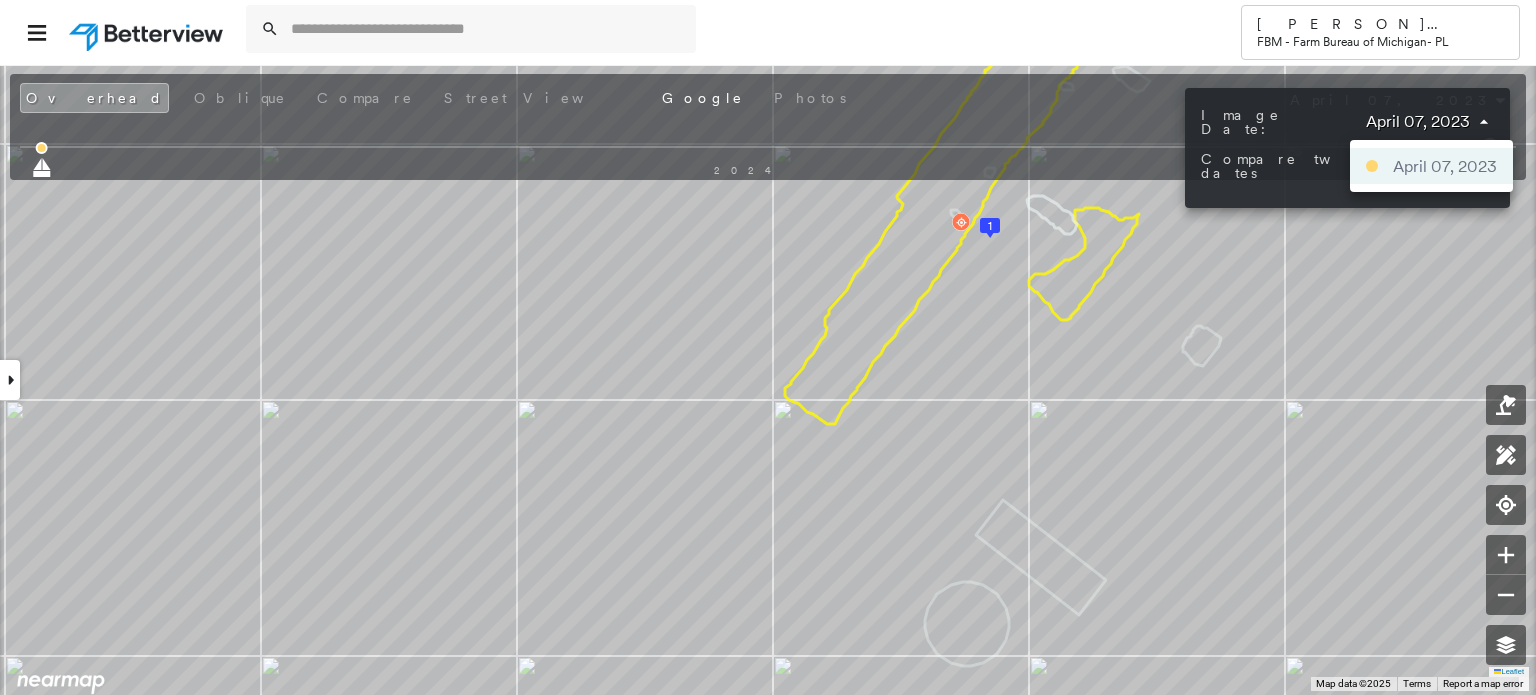 click at bounding box center (768, 347) 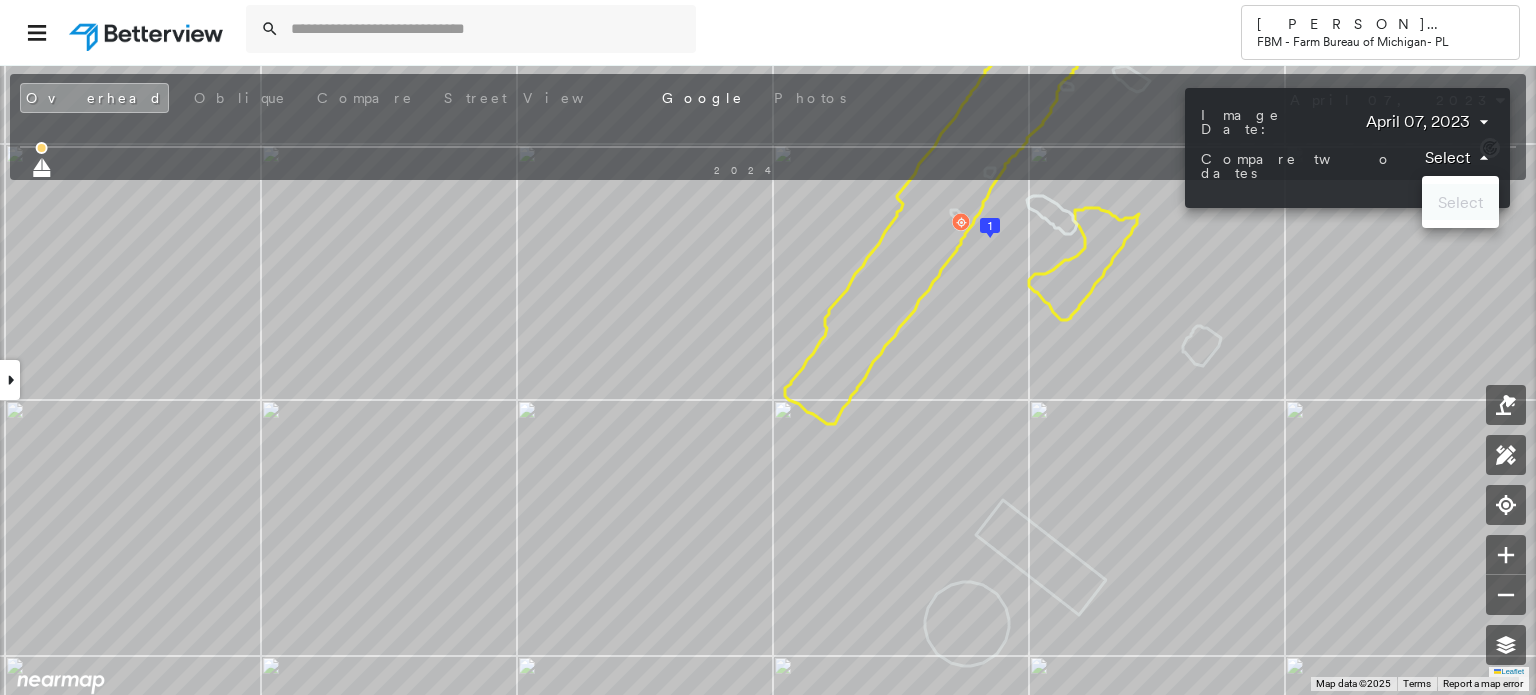 click on "Tower [PERSON] [PERSON] FBM - Farm Bureau of Michigan  -   PL [NUMBER] [STREET] ,  [CITY], [STATE] [POSTAL_CODE] FO3310901 Assigned to:  - Assigned to:  - FO3310901 Assigned to:  - Open Comments Download PDF Report Summary Construction Occupancy Protection Exposure Determination Overhead Obliques Not Available ; Street View Roof Spotlight™ Index :  55 out of 100 0 100 25 50 75 1 Building Roof Scores 1 Buildings Policy Information :  FO3310901 Flags :  2 (0 cleared, 2 uncleared) Construction Roof Spotlights :  Staining, Chimney, Vent Property Features :  Patio Furniture, Trampoline, Shipping Container Roof Size & Shape :  1 building  - Gable | Asphalt Shingle Occupancy Place Detail Protection Exposure FEMA Risk Index Additional Perils Determination Flags :  2 (0 cleared, 2 uncleared) Uncleared Flags (2) Cleared Flags  (0) Trampoline Flagged [DATE] Clear Med Medium Priority Flagged [DATE] Clear Action Taken New Entry History Quote/New Business Terms & Conditions Added ACV Endorsement Added Cosmetic Endorsement General Save" at bounding box center (768, 347) 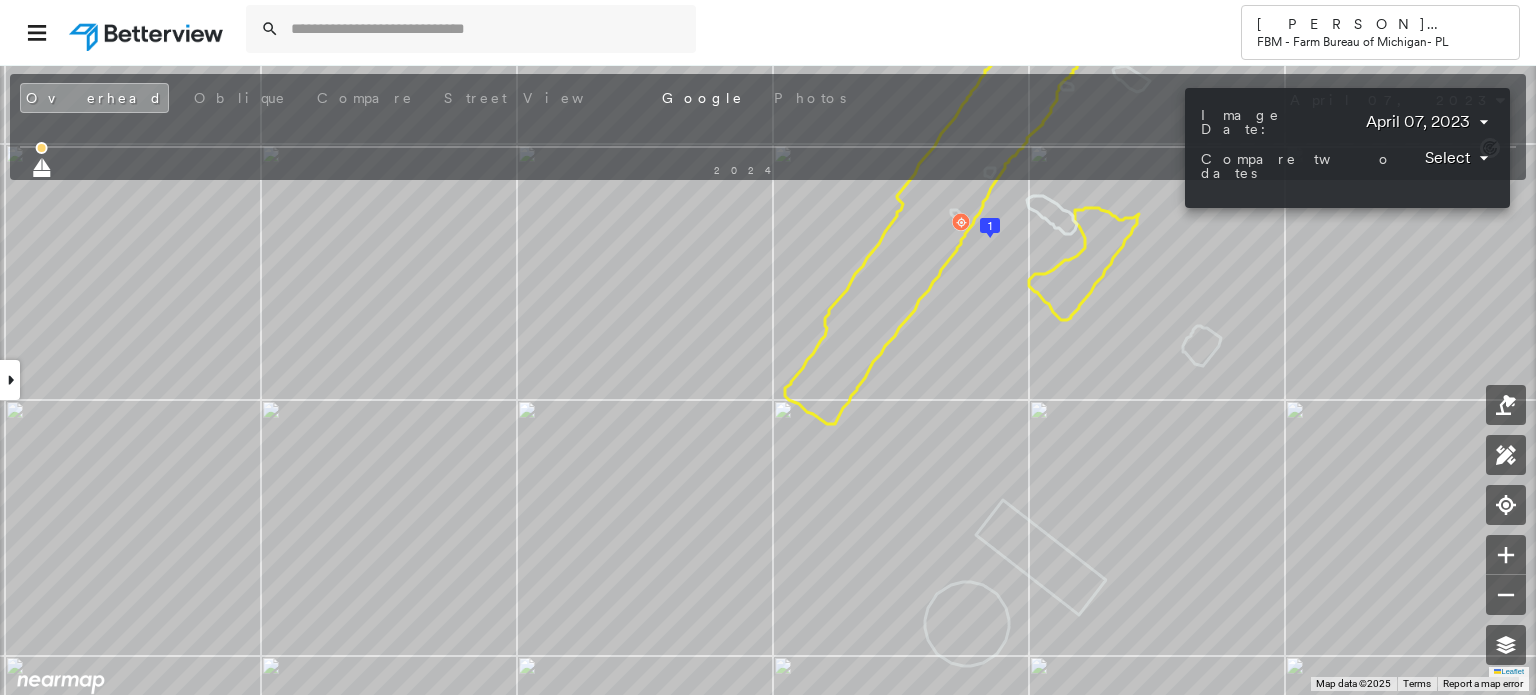 click at bounding box center (768, 347) 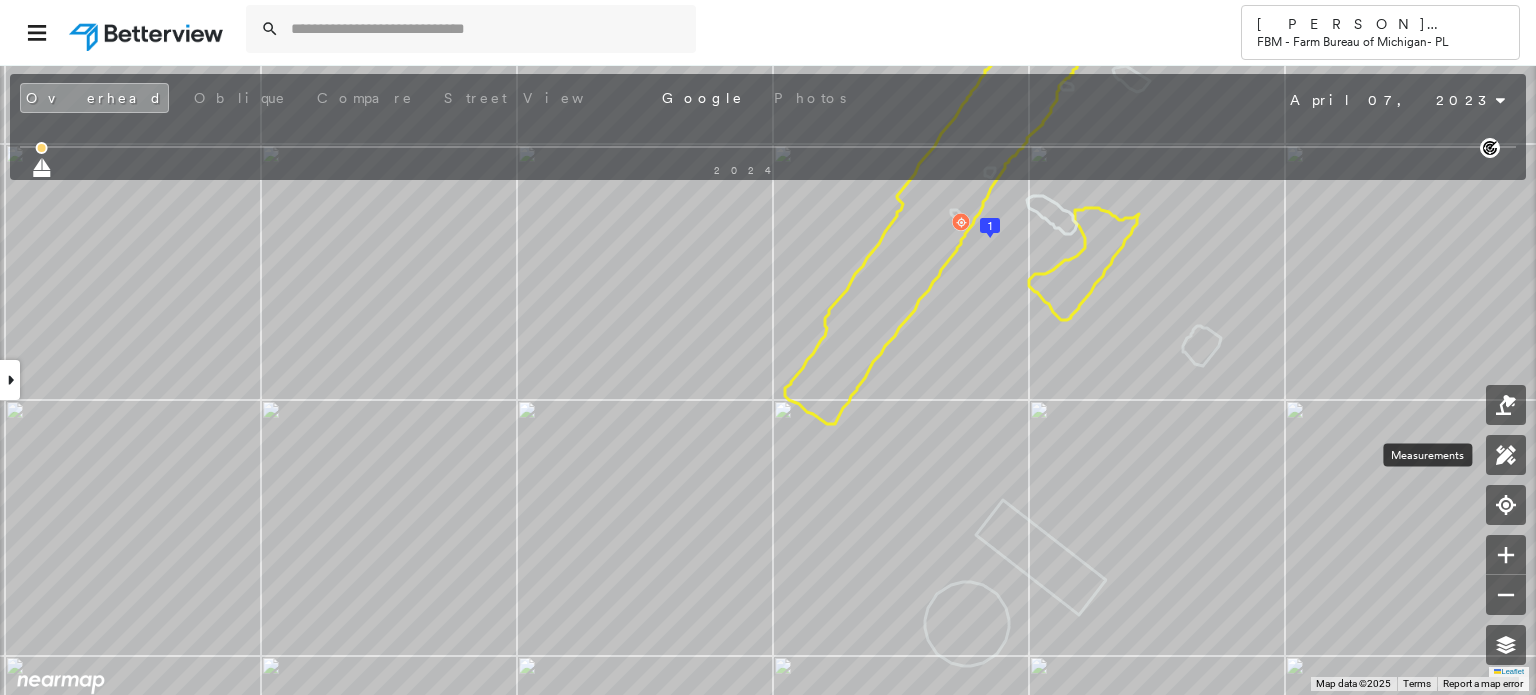 click 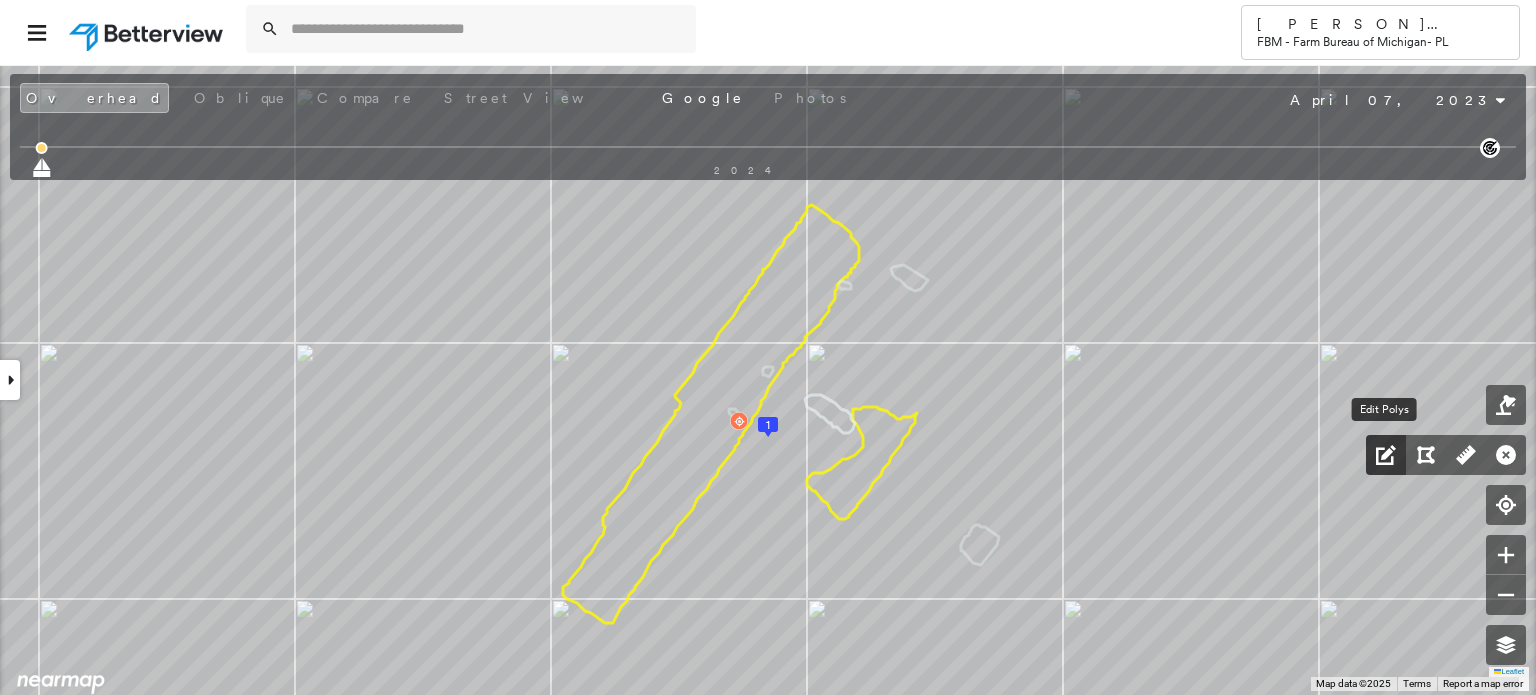 click 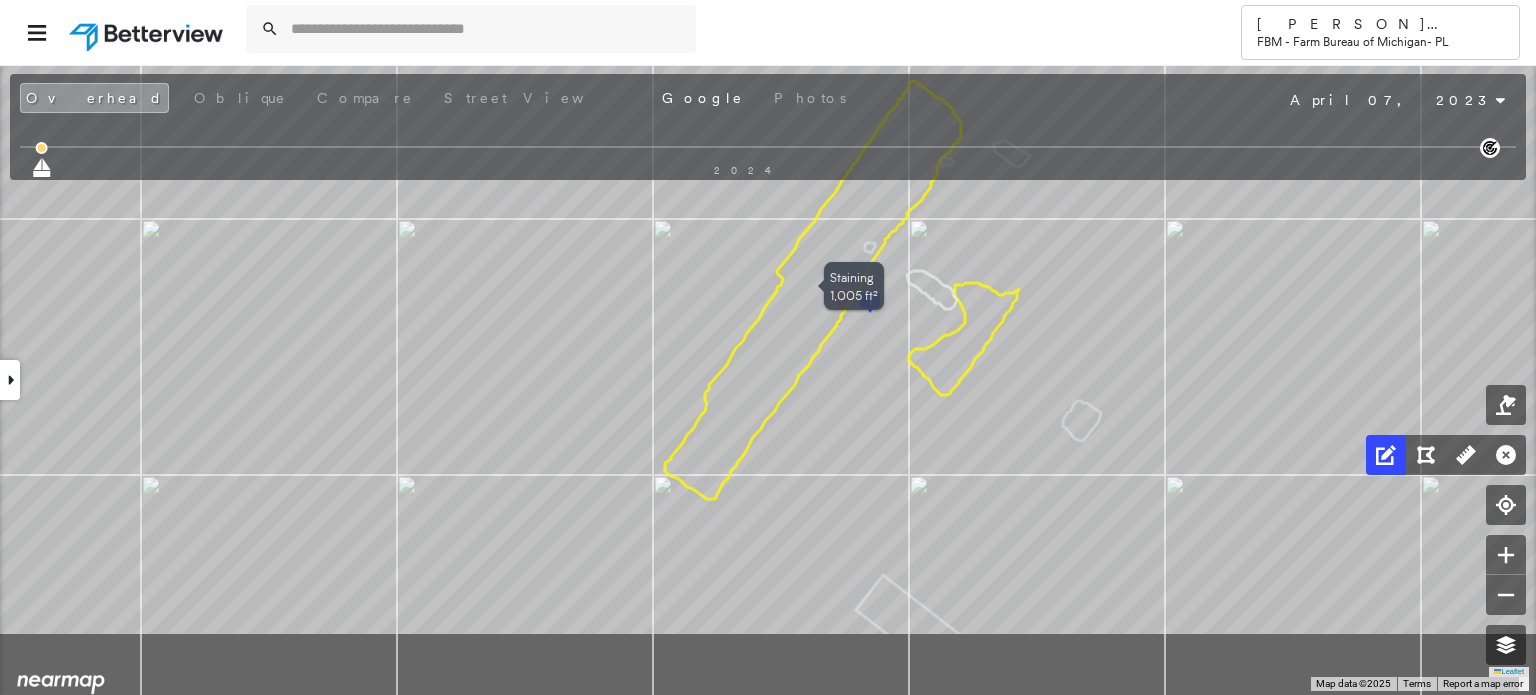 drag, startPoint x: 642, startPoint y: 522, endPoint x: 752, endPoint y: 367, distance: 190.06578 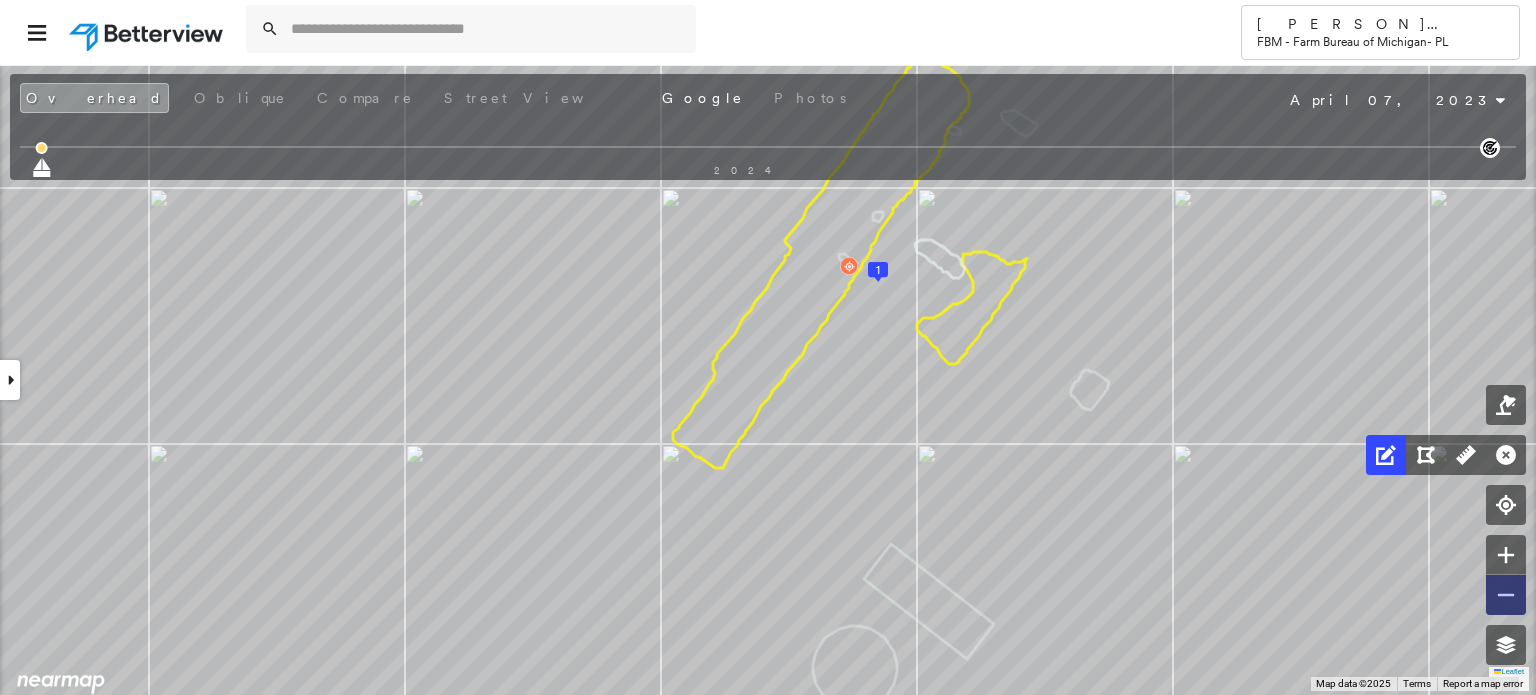 drag, startPoint x: 884, startPoint y: 570, endPoint x: 1510, endPoint y: 594, distance: 626.4599 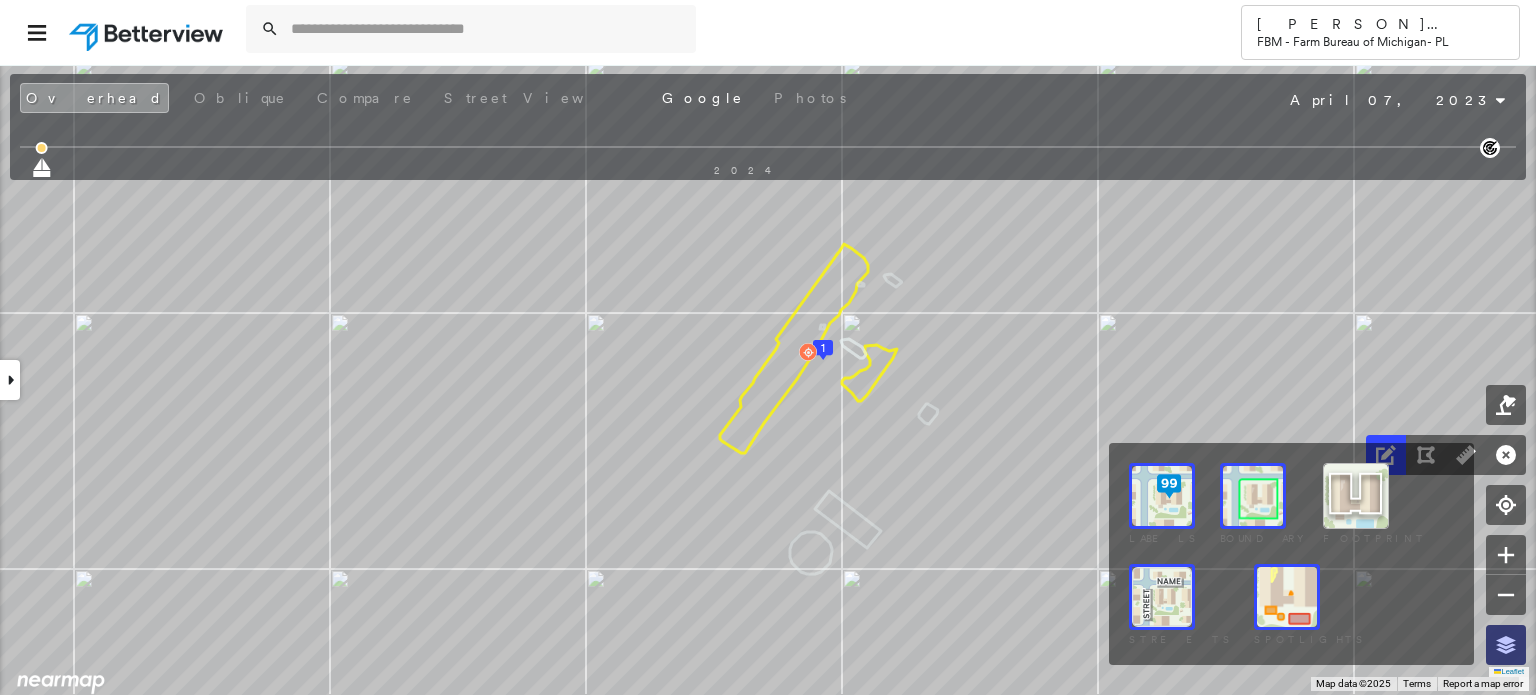 click at bounding box center (1506, 645) 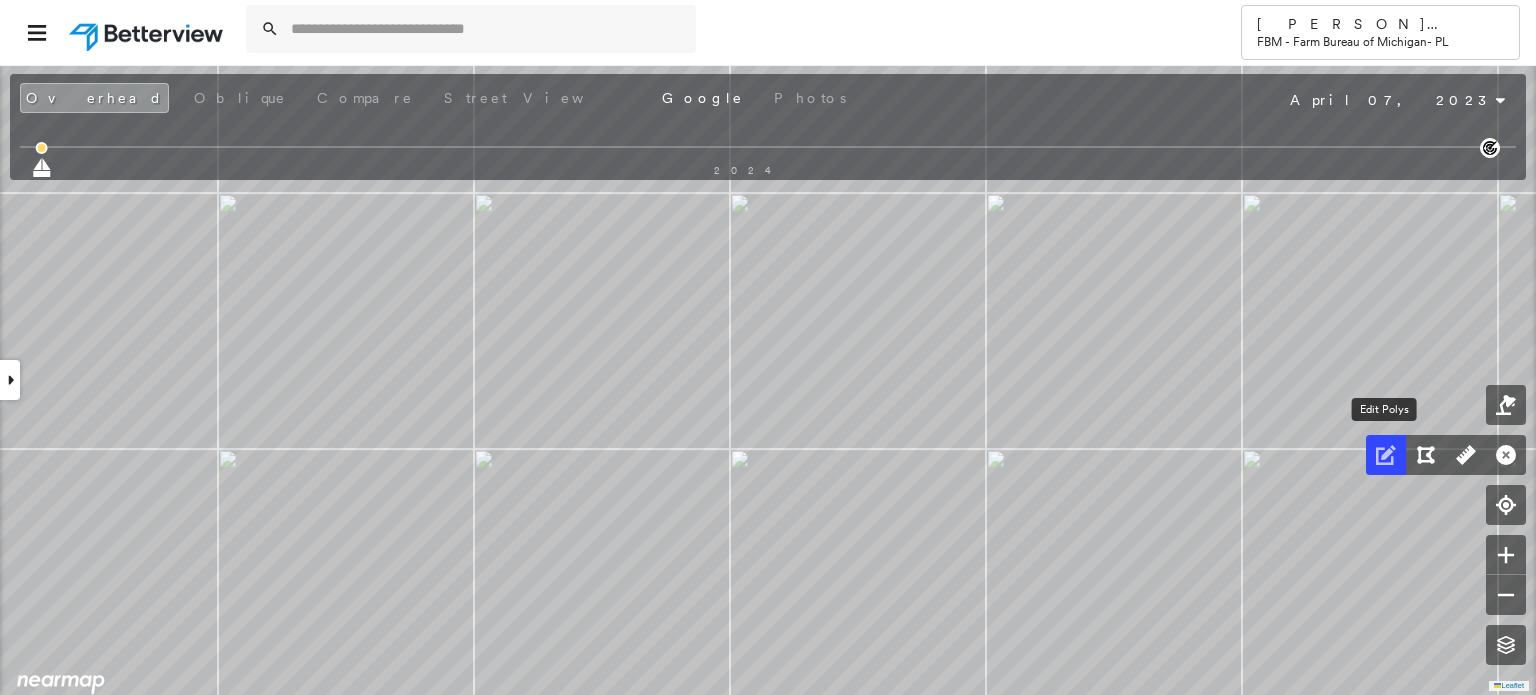 click 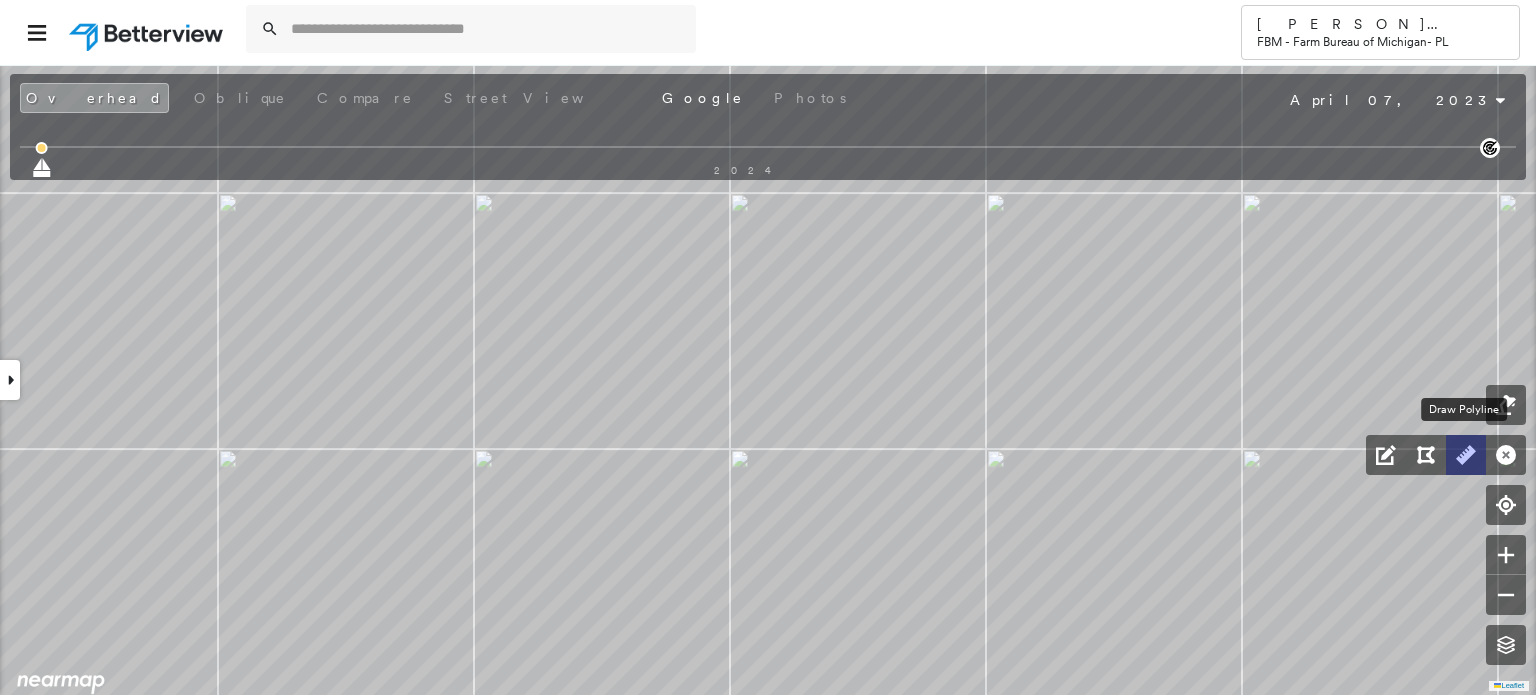 click 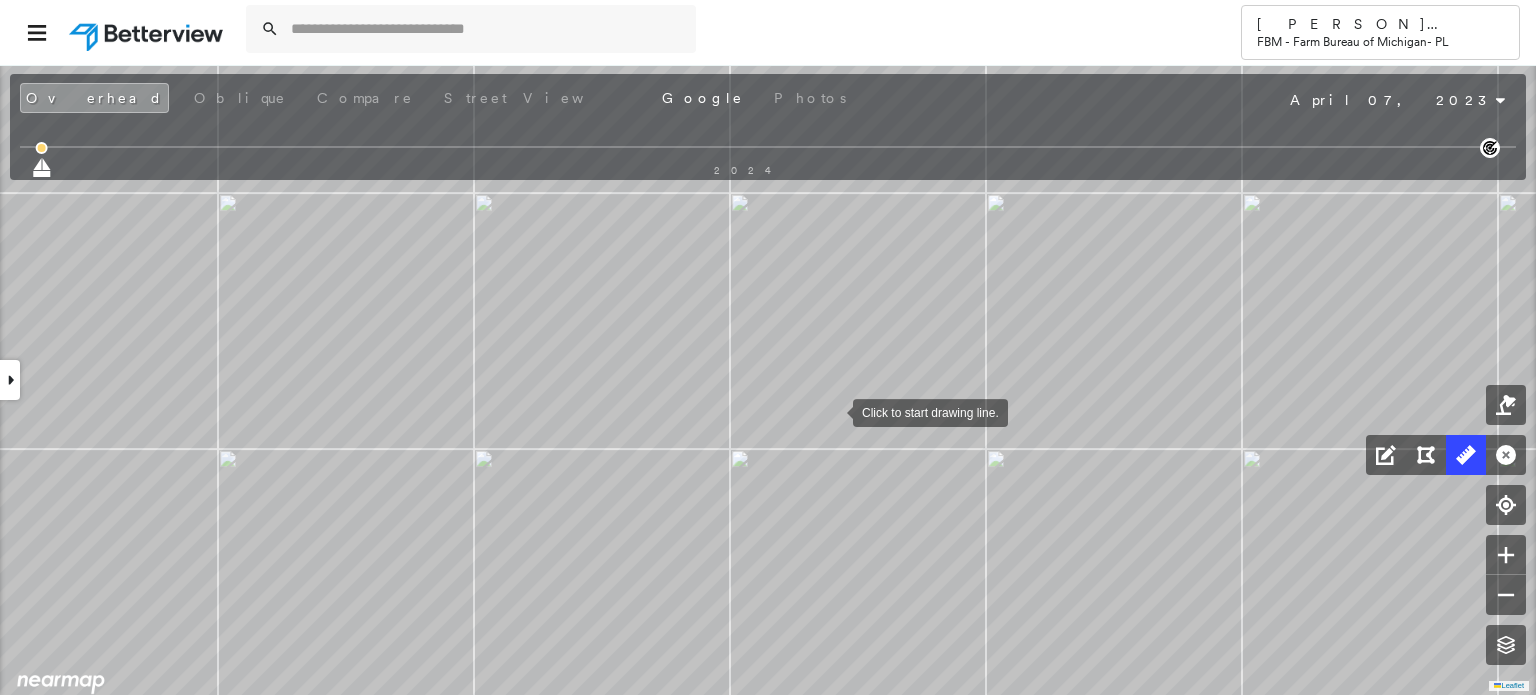 click at bounding box center [833, 411] 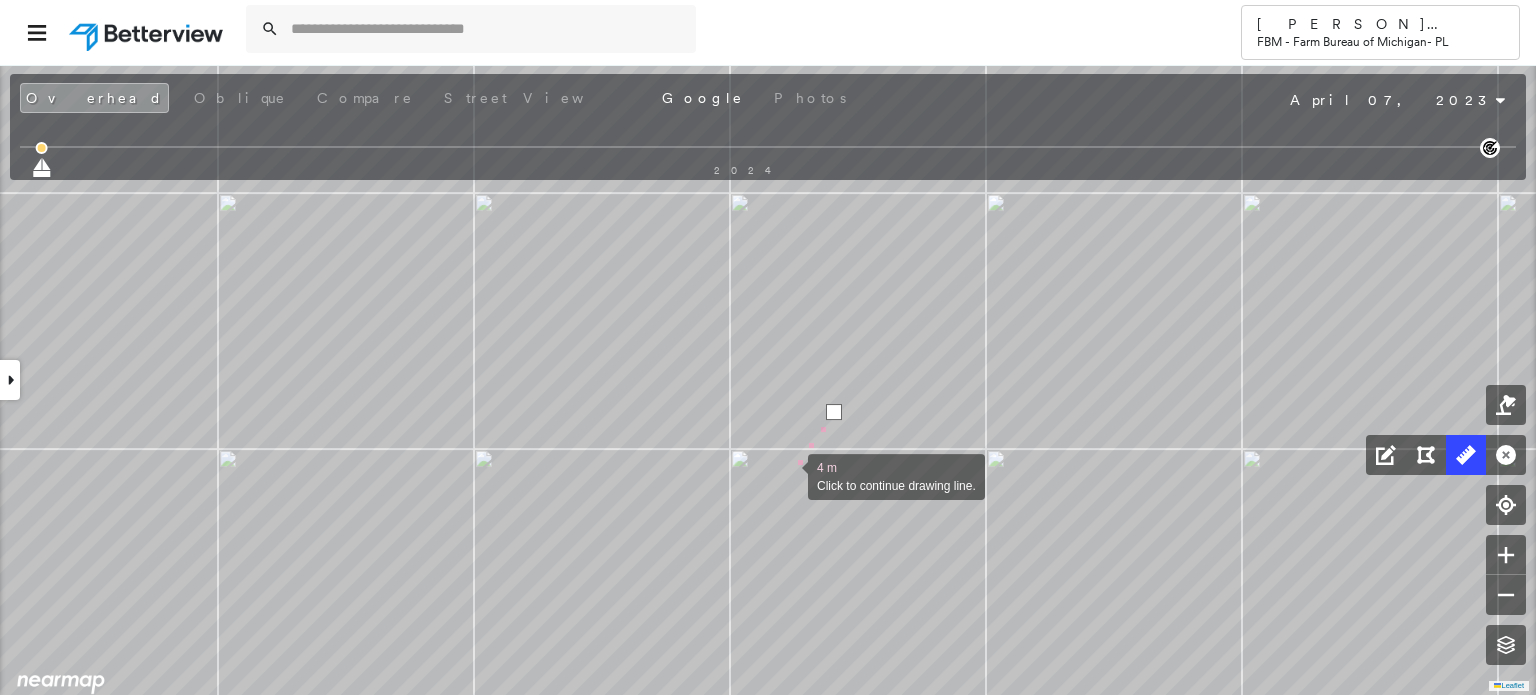 click at bounding box center (788, 475) 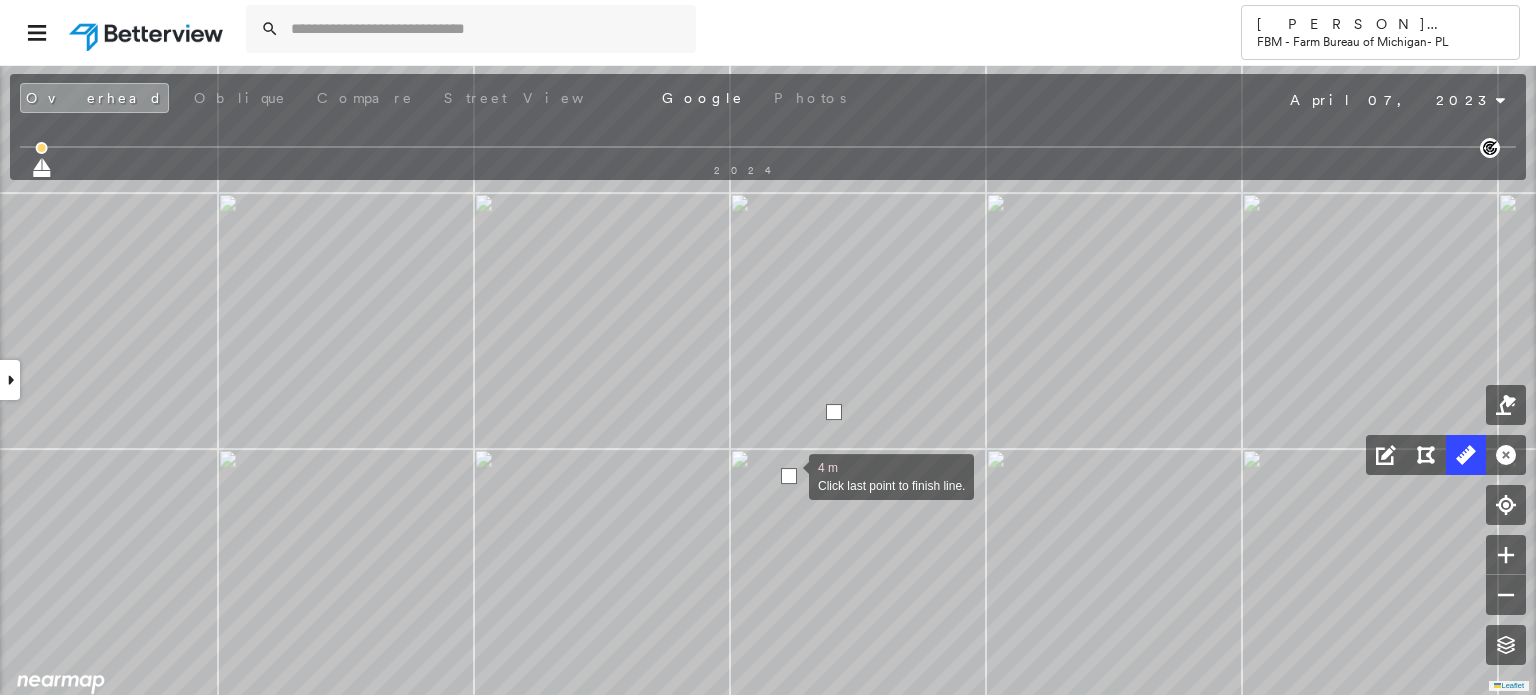 click at bounding box center (789, 476) 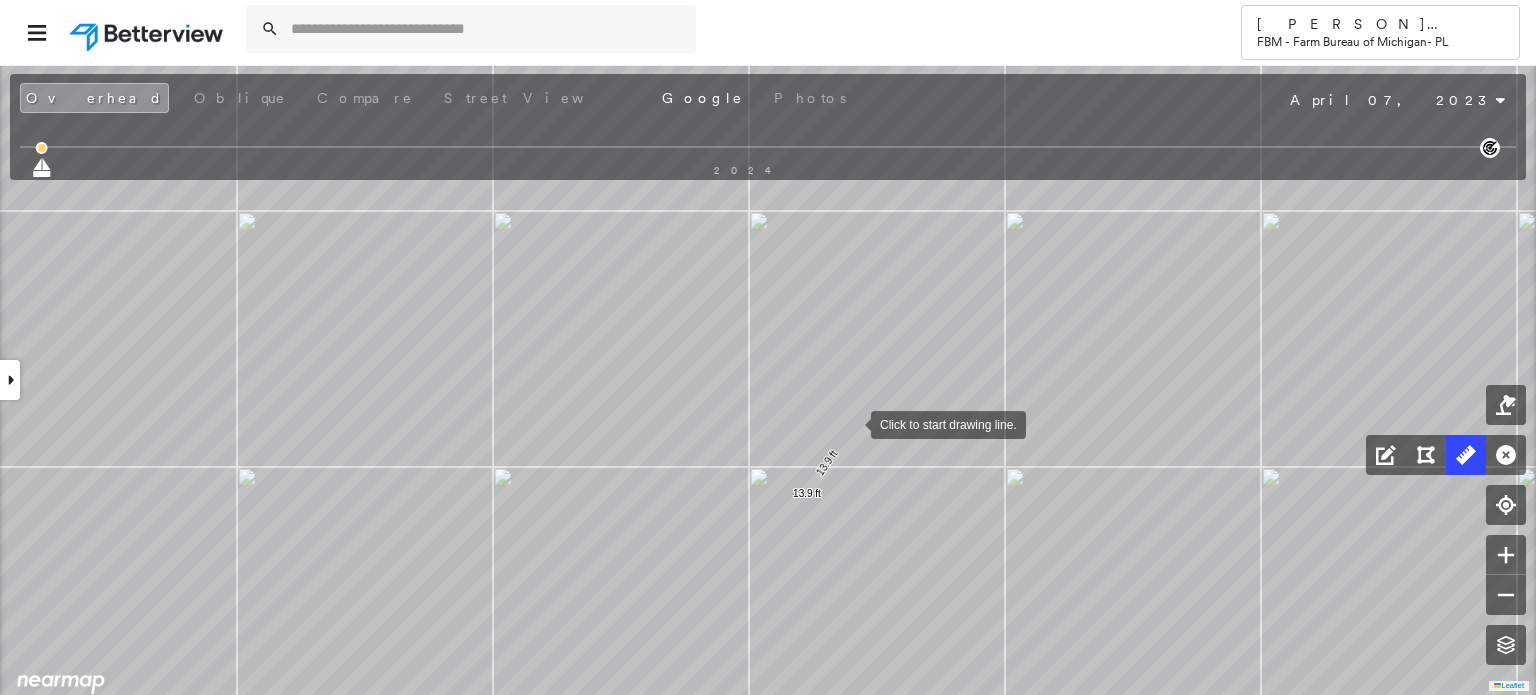 drag, startPoint x: 831, startPoint y: 409, endPoint x: 856, endPoint y: 413, distance: 25.317978 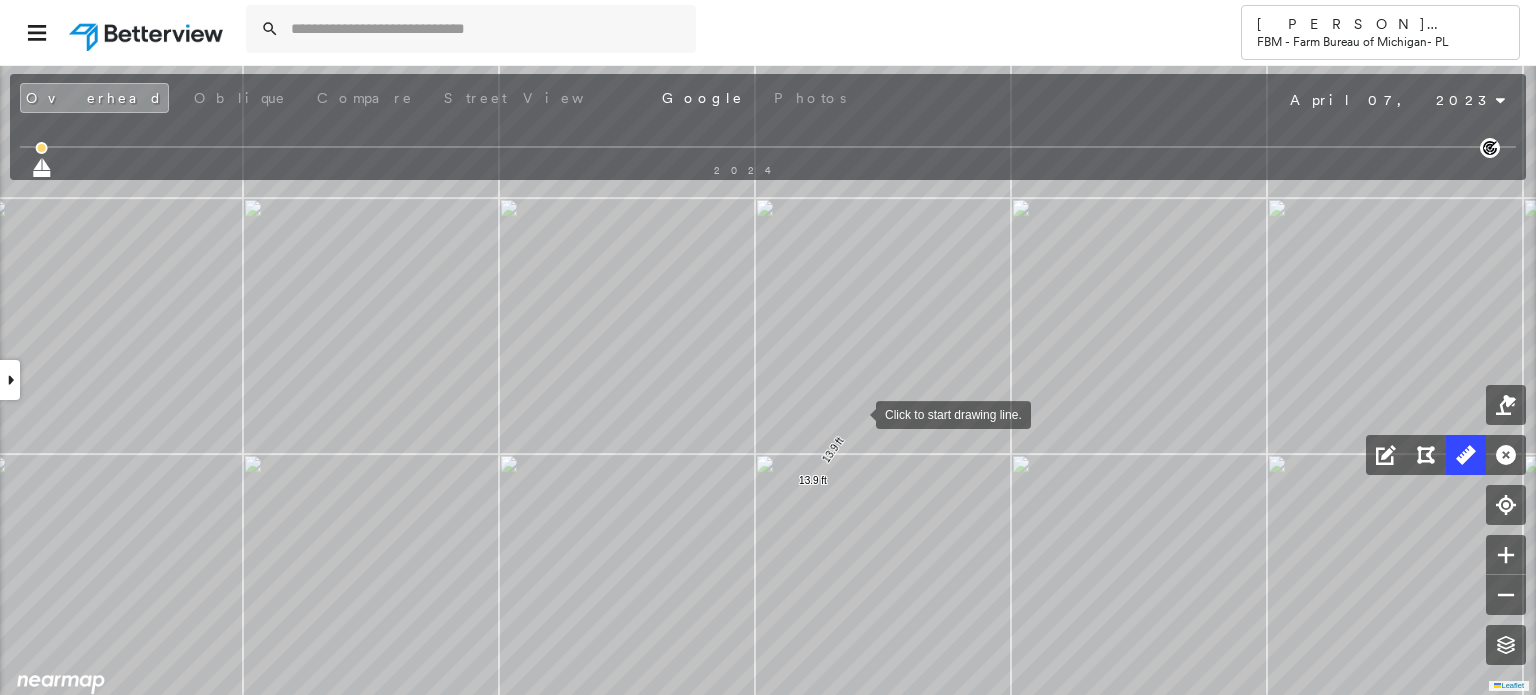 click at bounding box center (856, 413) 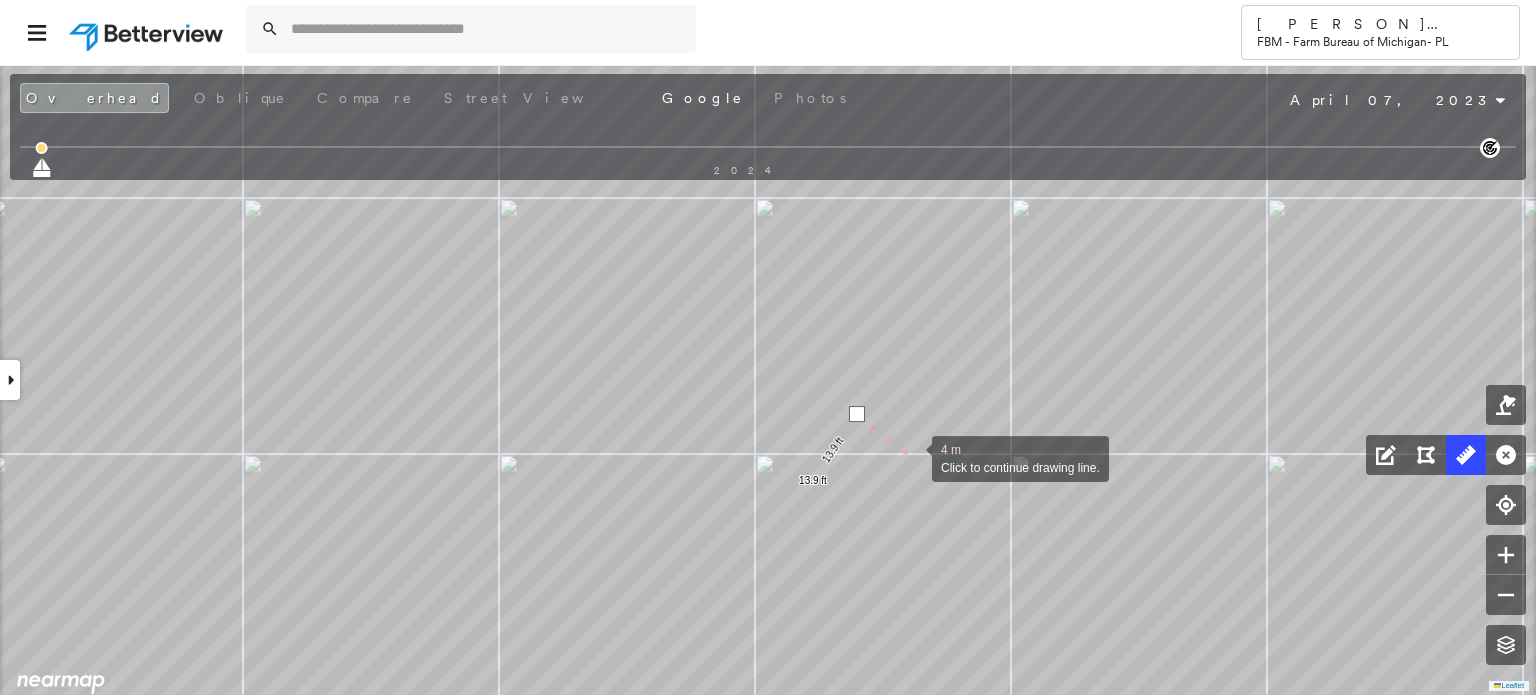 click at bounding box center (912, 457) 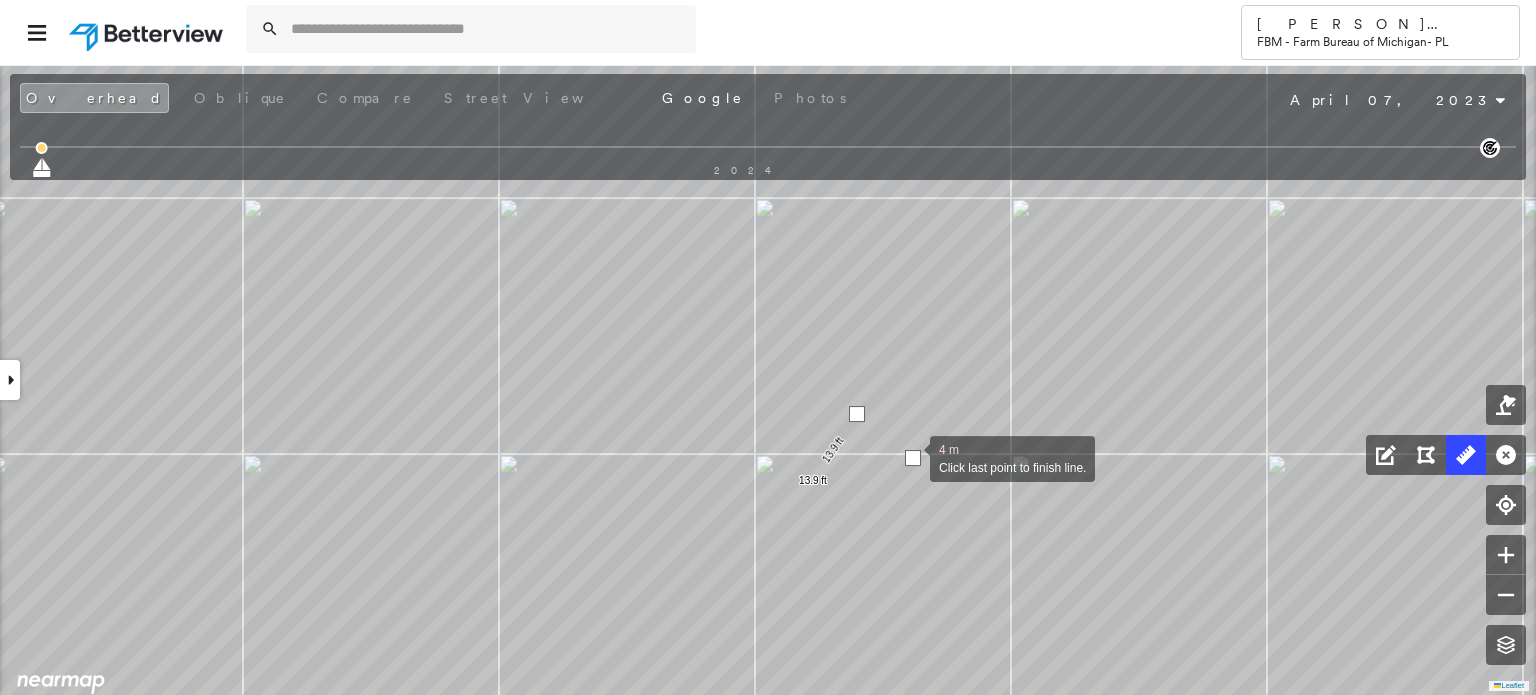click at bounding box center [913, 458] 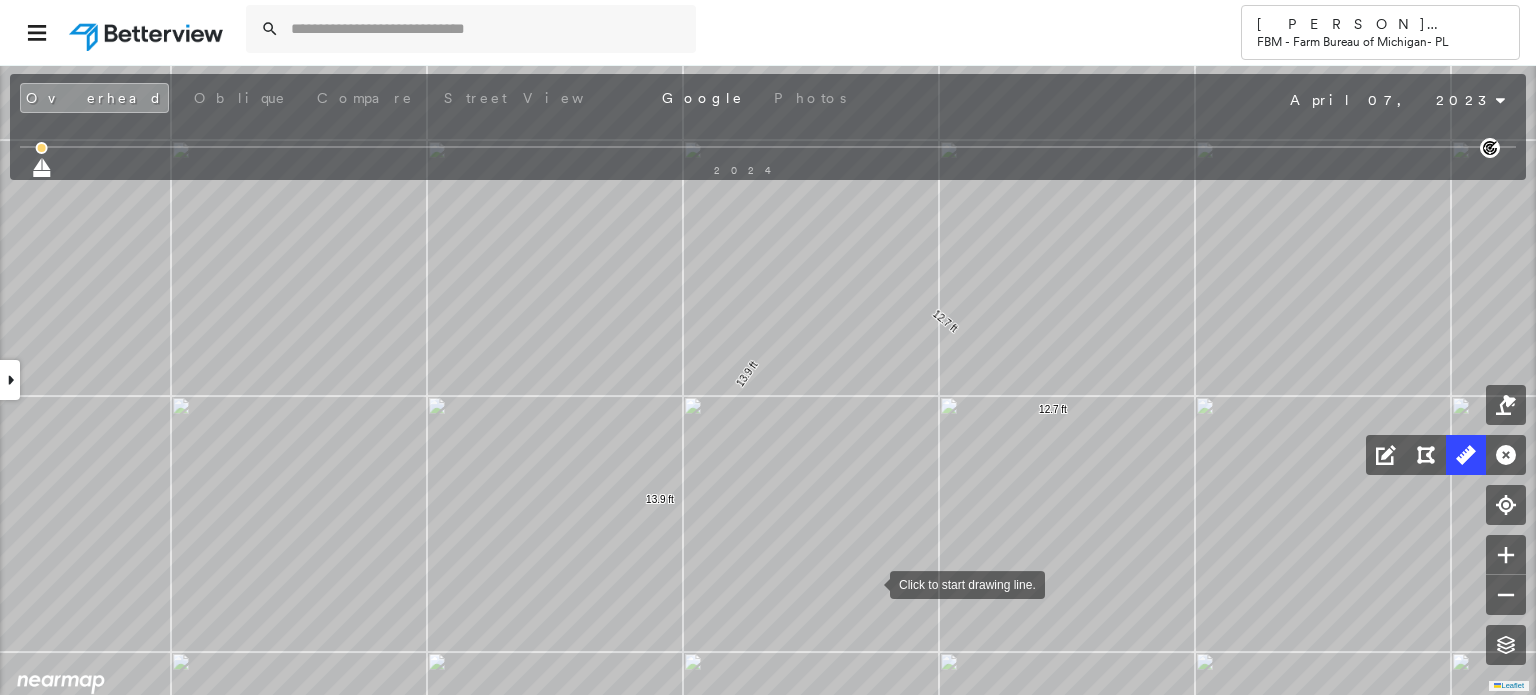 drag, startPoint x: 838, startPoint y: 551, endPoint x: 870, endPoint y: 583, distance: 45.254833 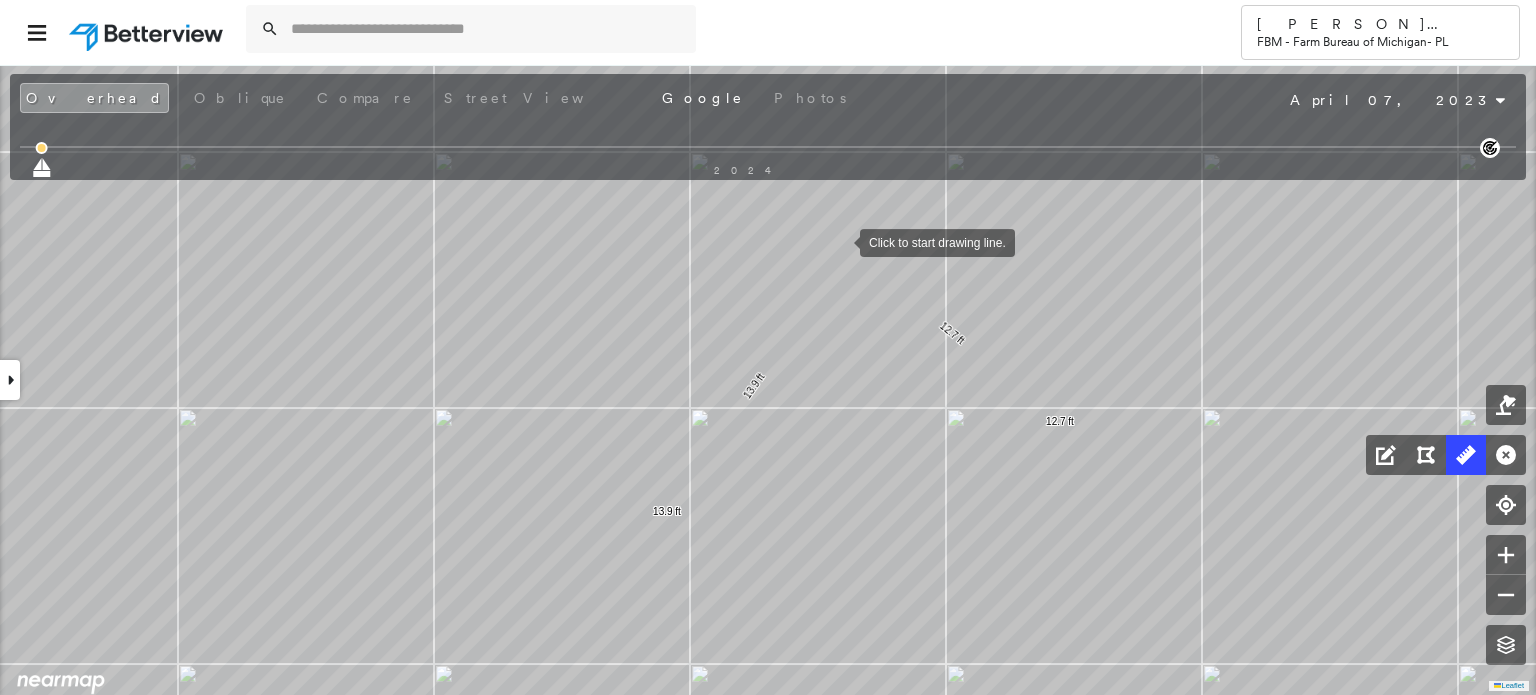 drag, startPoint x: 833, startPoint y: 228, endPoint x: 841, endPoint y: 242, distance: 16.124516 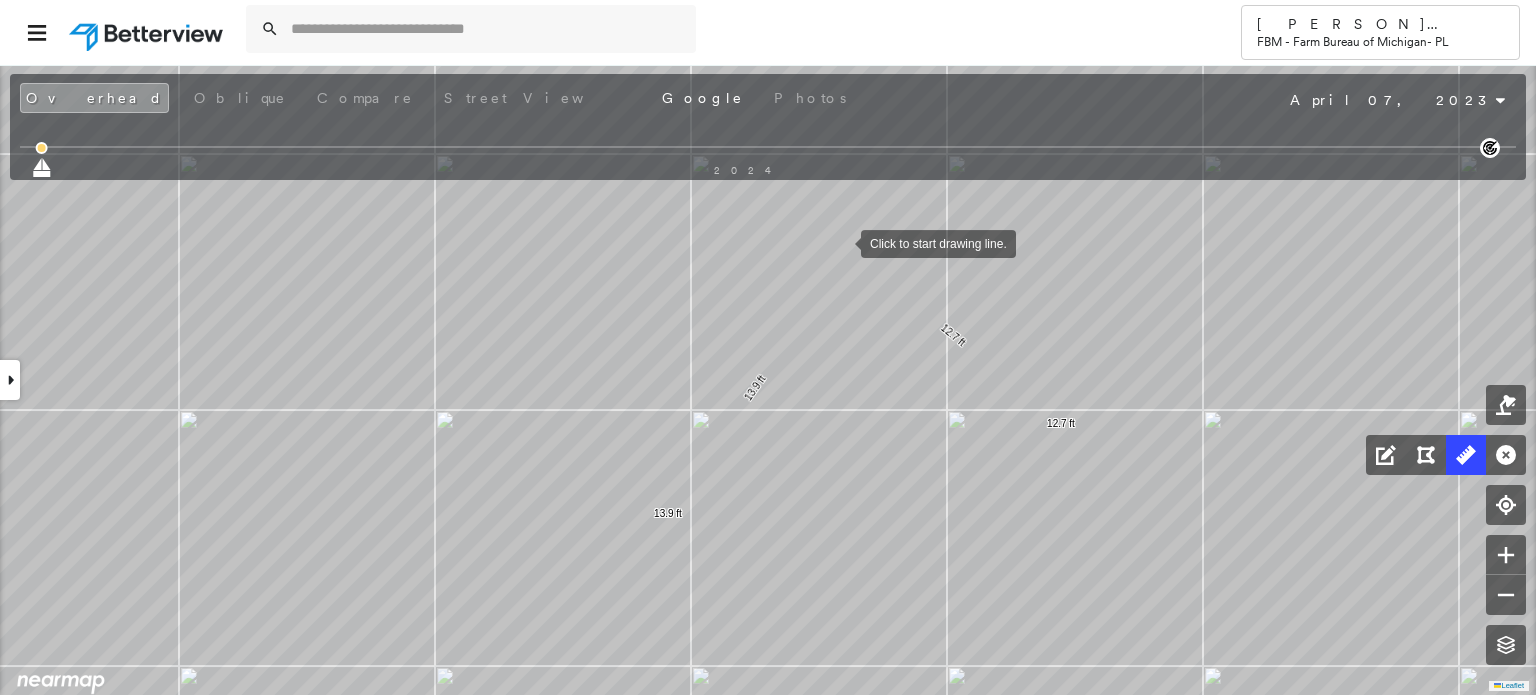 click at bounding box center (841, 242) 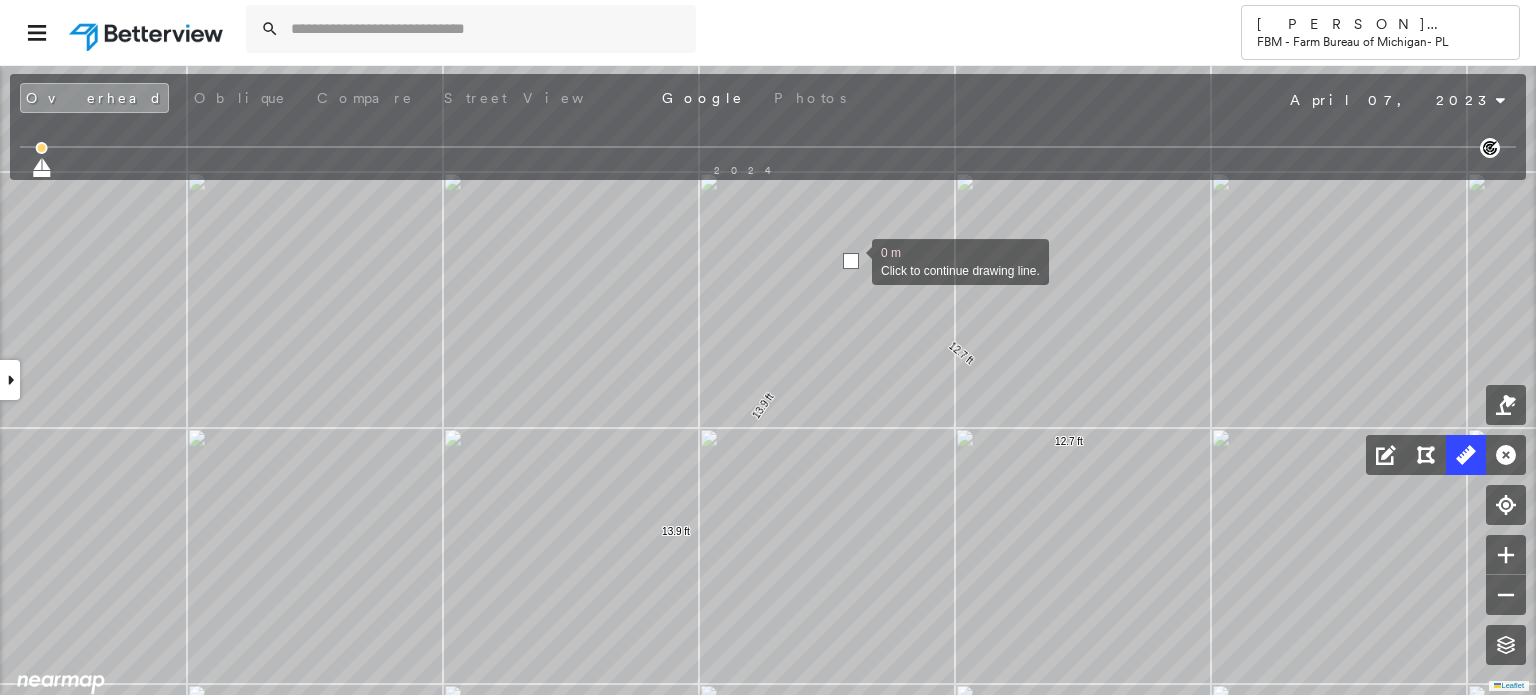 drag, startPoint x: 844, startPoint y: 241, endPoint x: 852, endPoint y: 259, distance: 19.697716 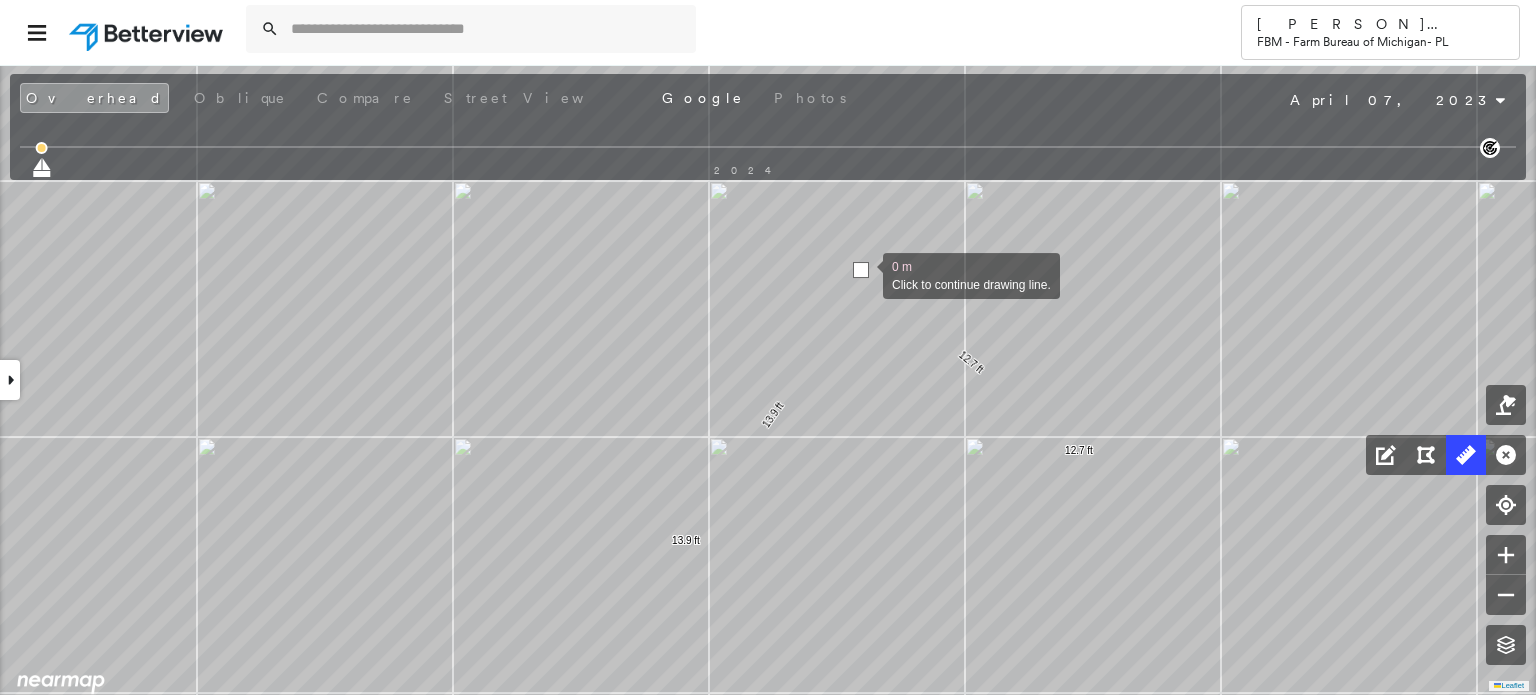 drag, startPoint x: 852, startPoint y: 265, endPoint x: 862, endPoint y: 274, distance: 13.453624 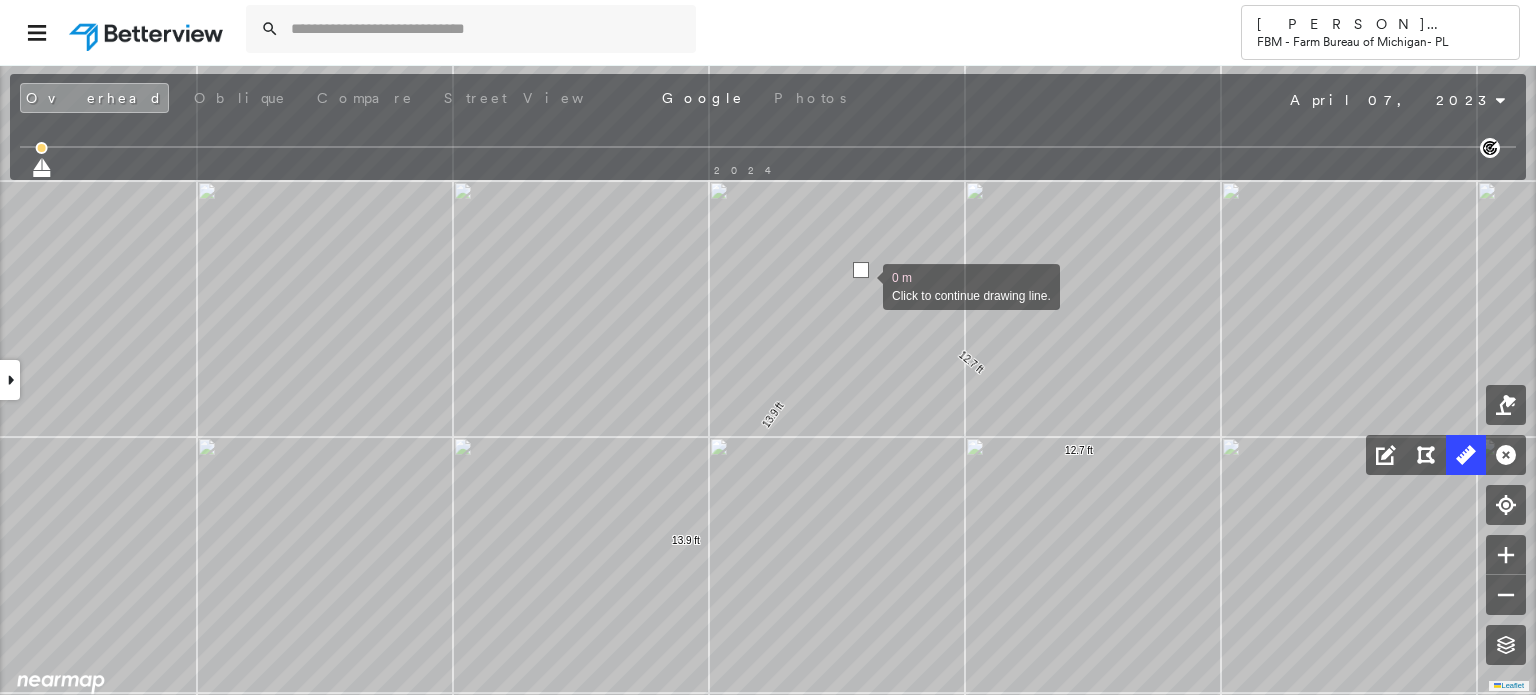 click at bounding box center [863, 285] 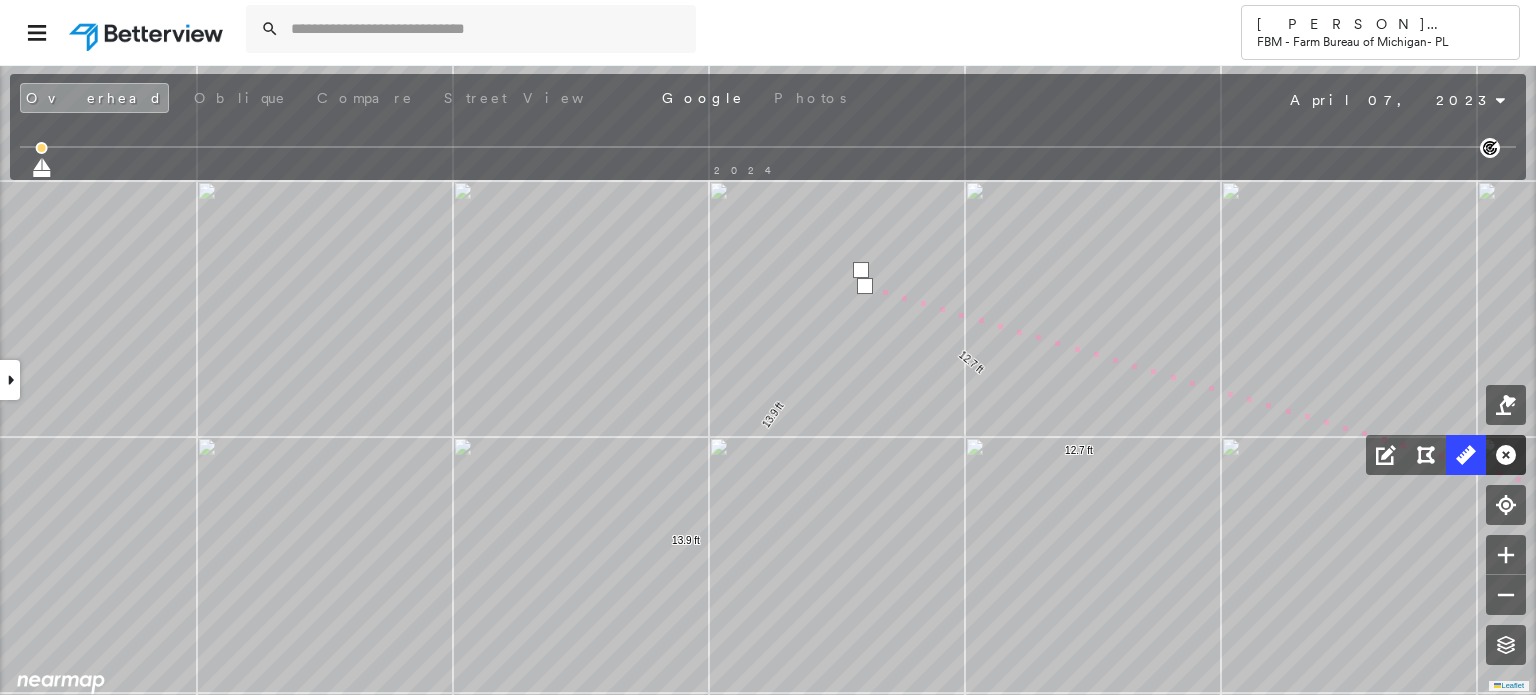 click 